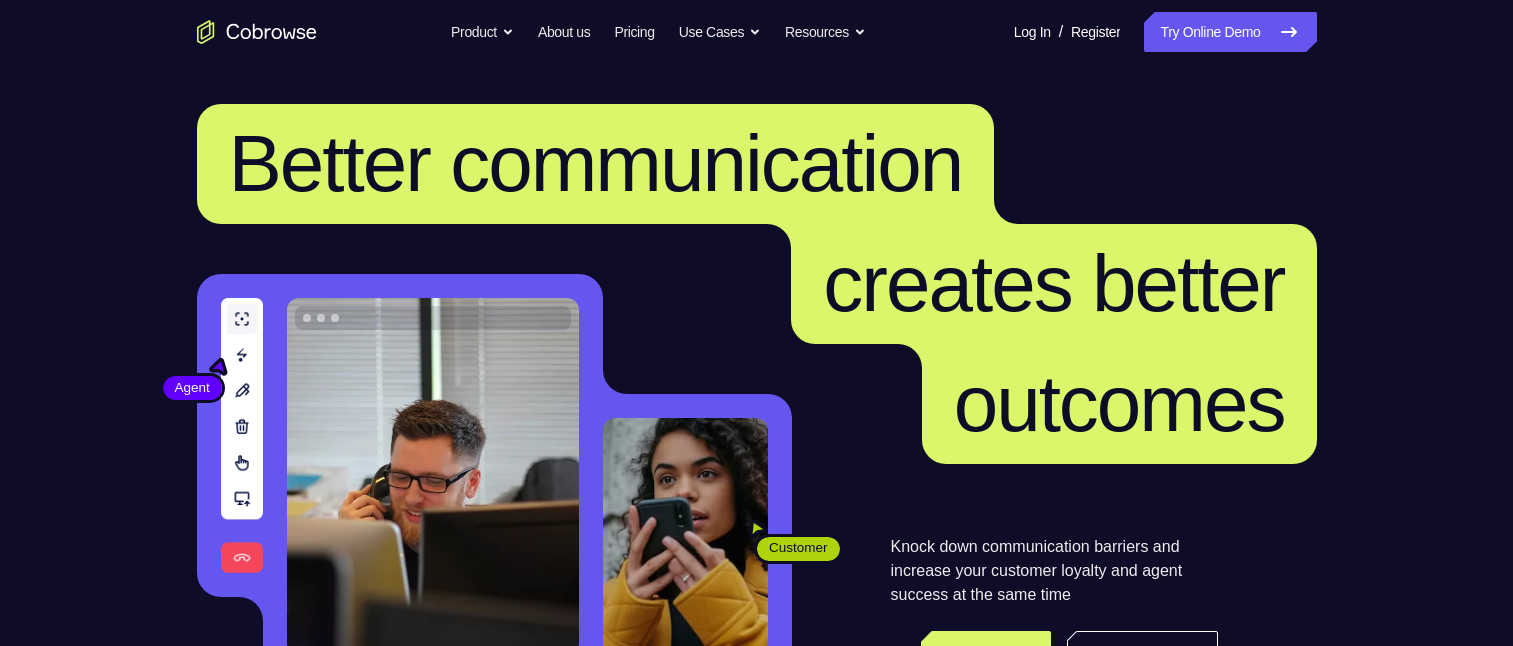 scroll, scrollTop: 0, scrollLeft: 0, axis: both 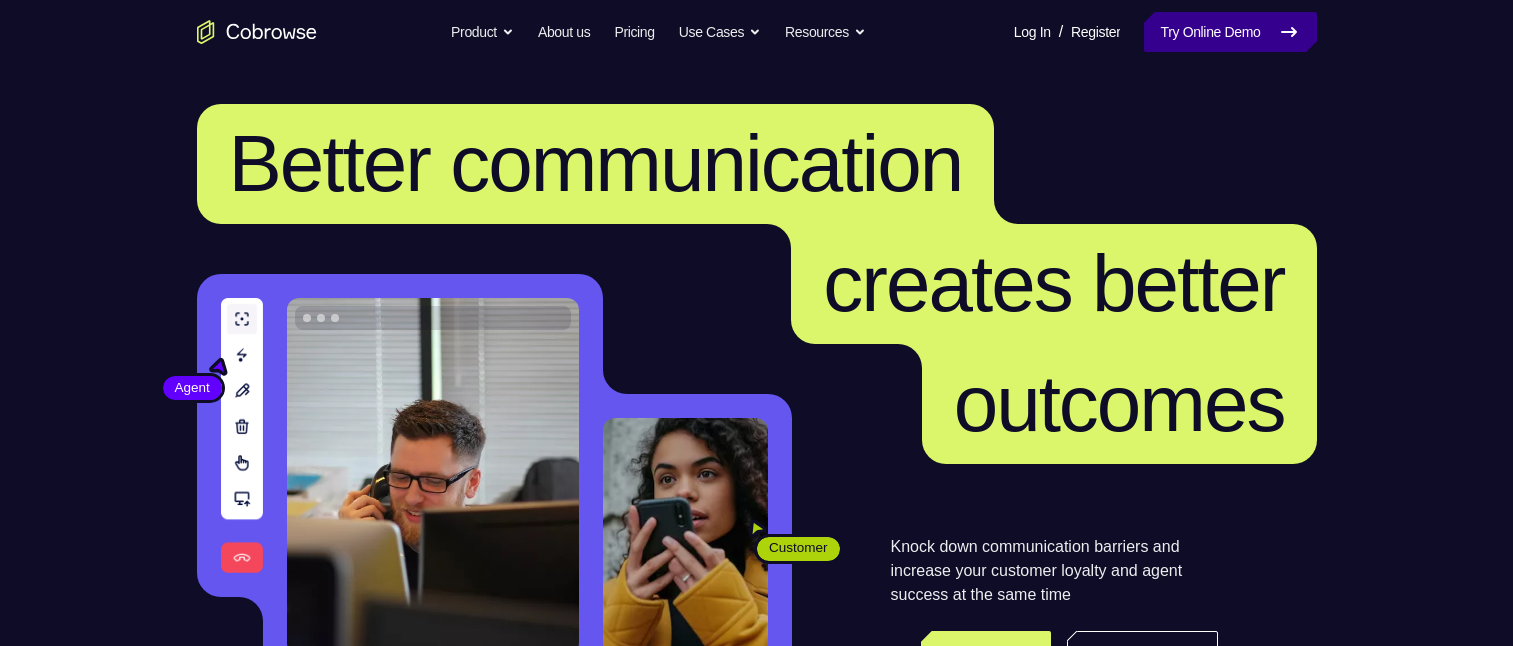 drag, startPoint x: 1260, startPoint y: 22, endPoint x: 1244, endPoint y: 31, distance: 18.35756 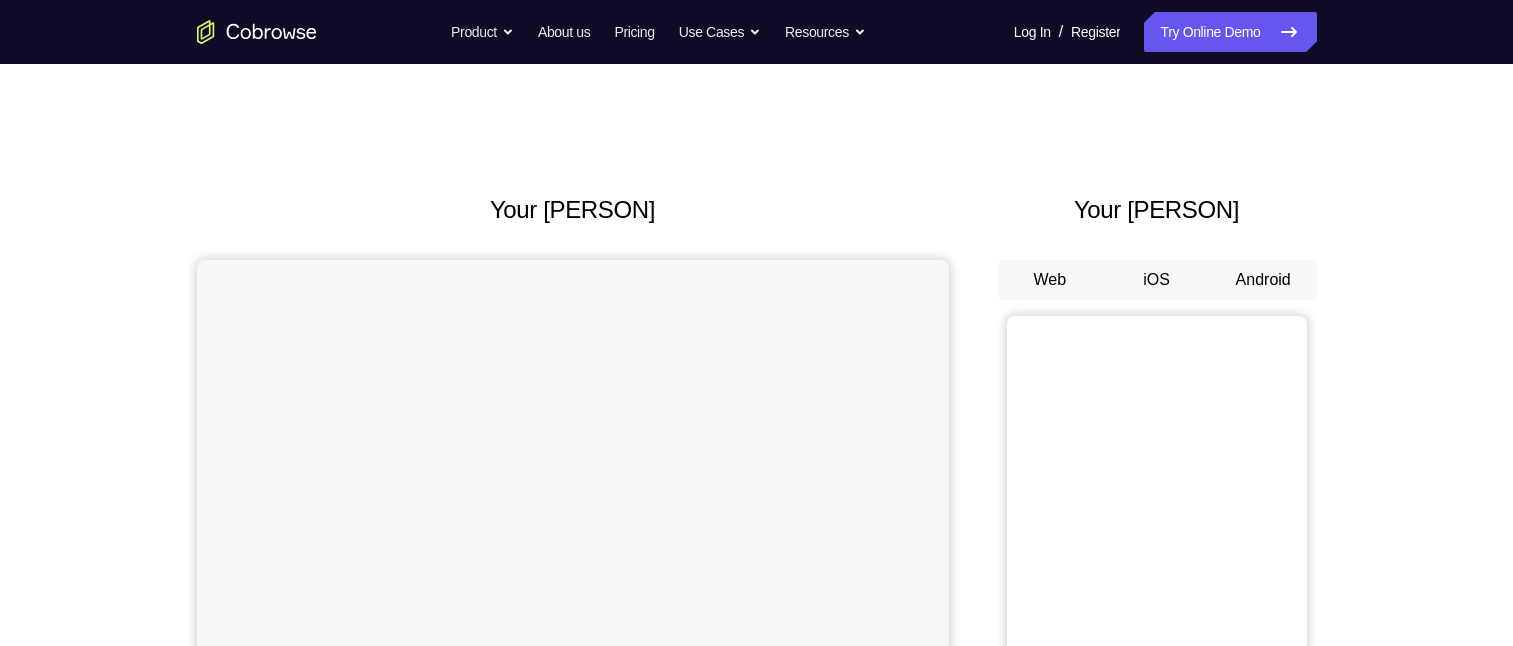 scroll, scrollTop: 0, scrollLeft: 0, axis: both 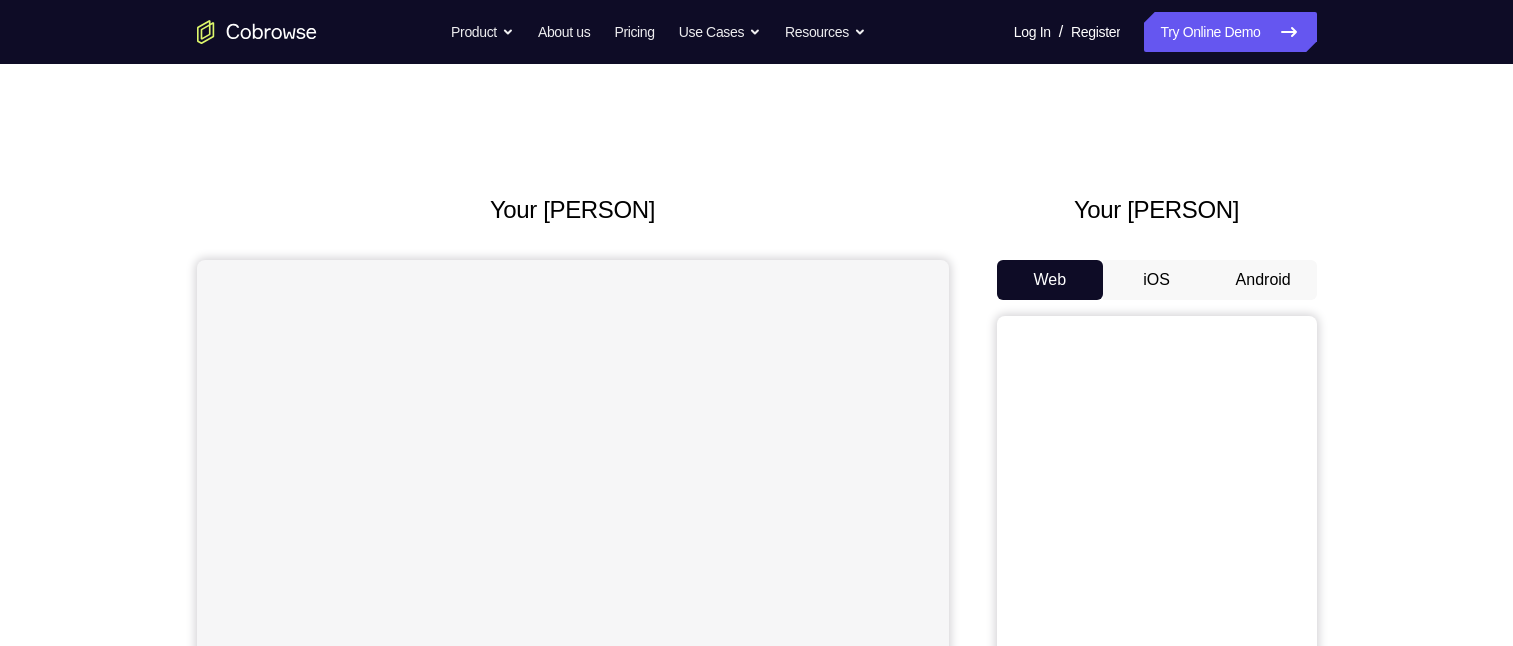 click on "Android" at bounding box center [1263, 280] 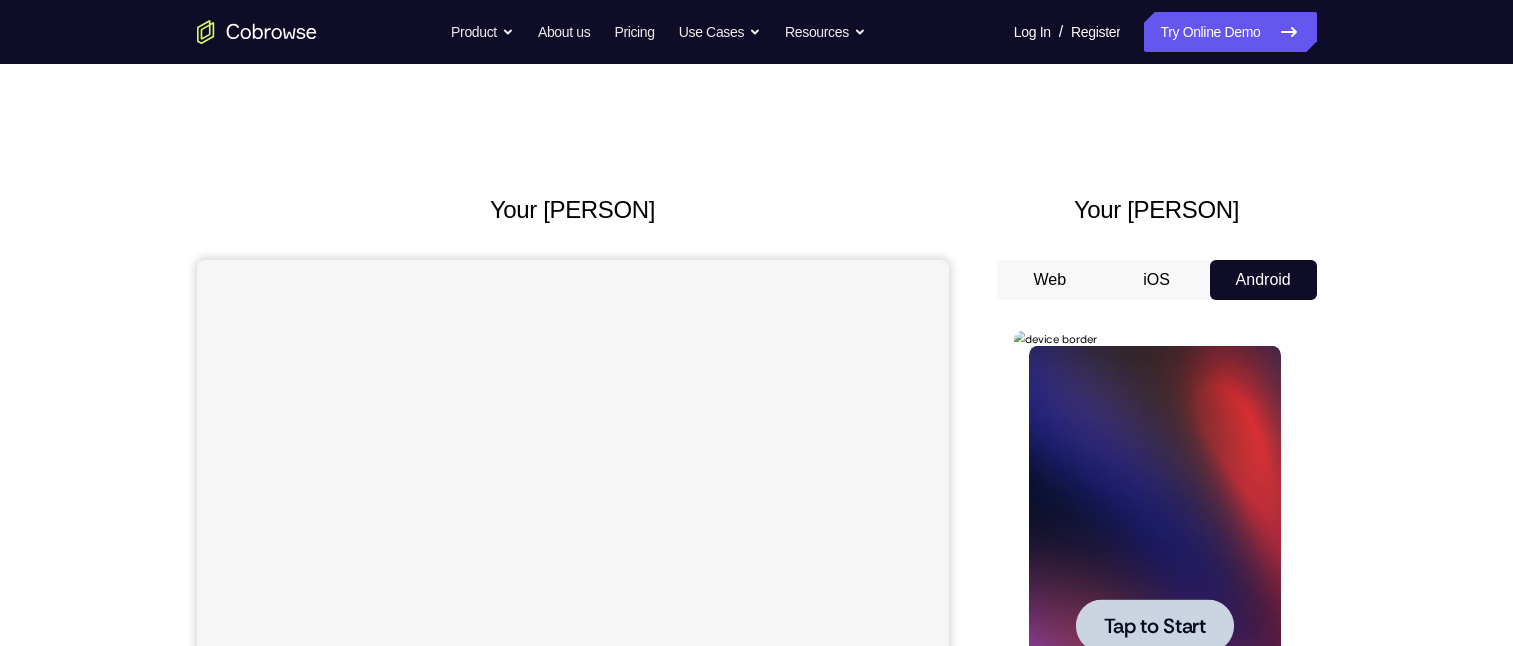 scroll, scrollTop: 0, scrollLeft: 0, axis: both 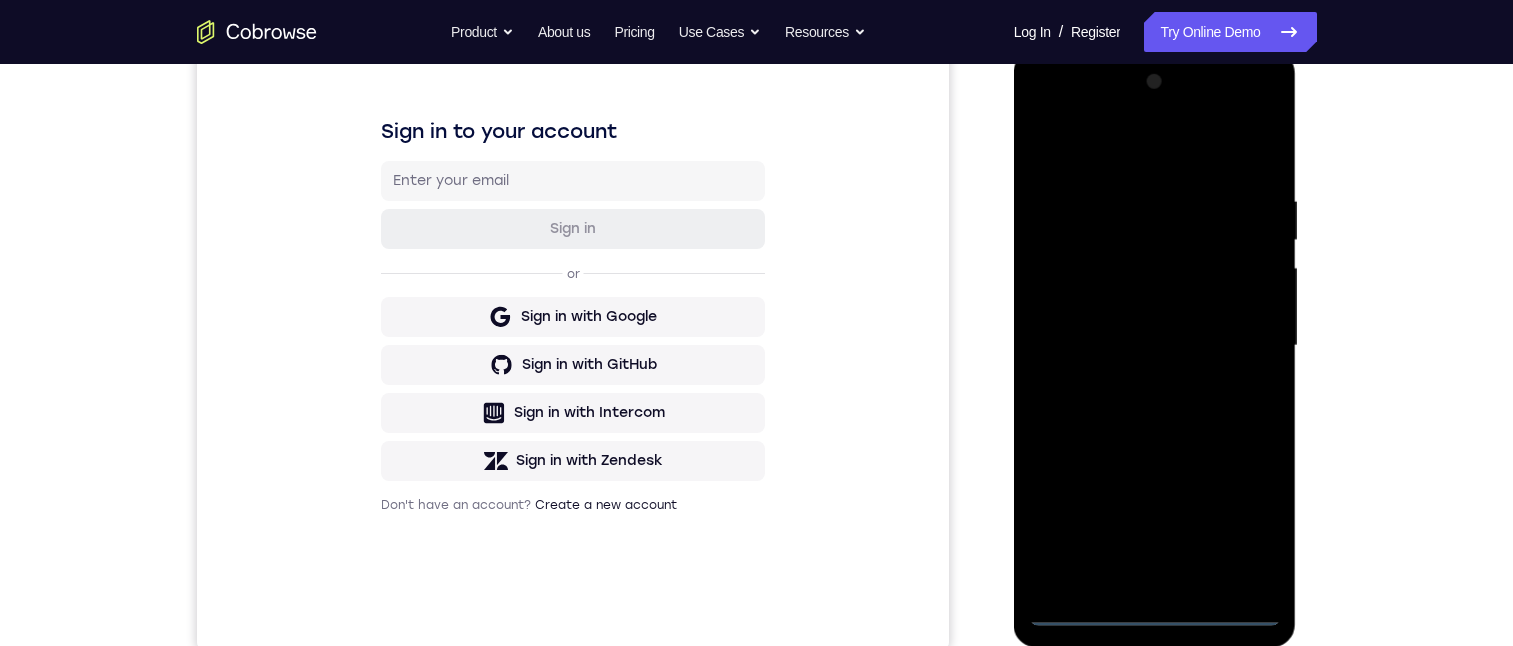 click at bounding box center [1155, 346] 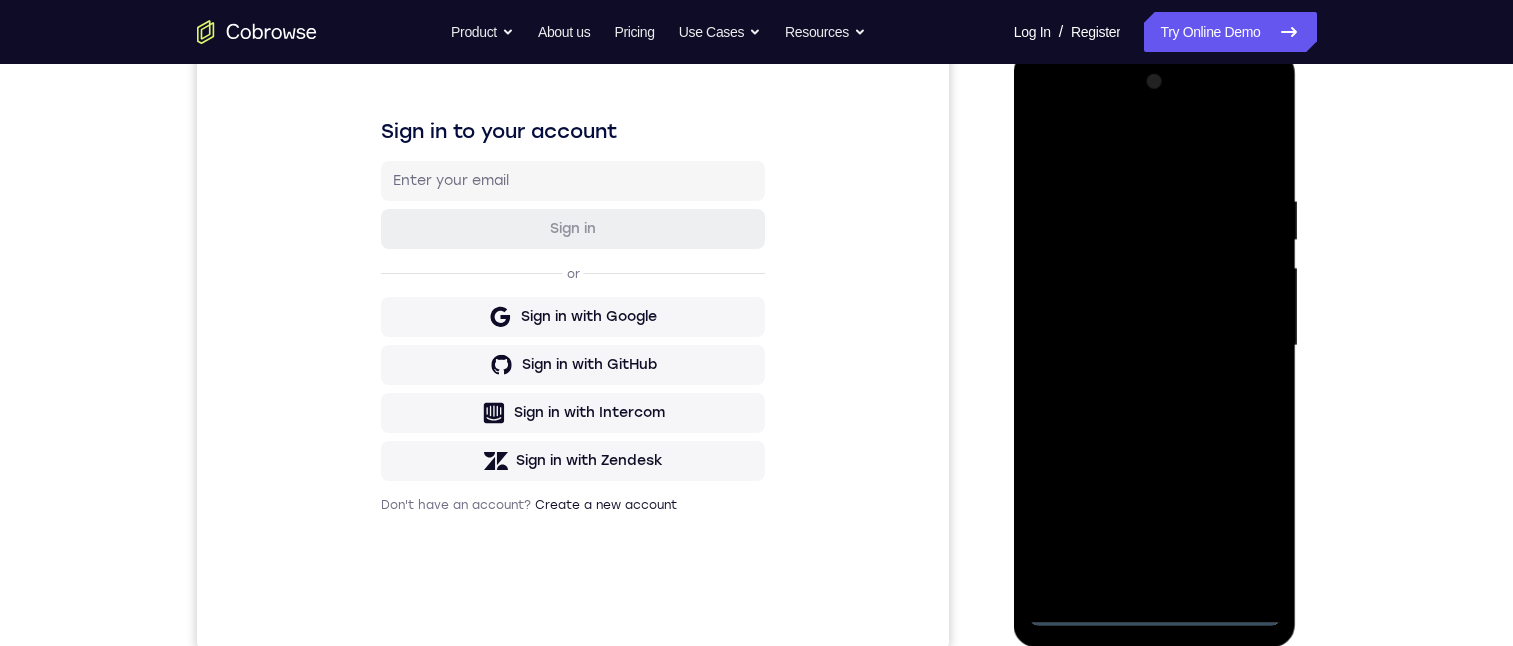 click at bounding box center [1155, 346] 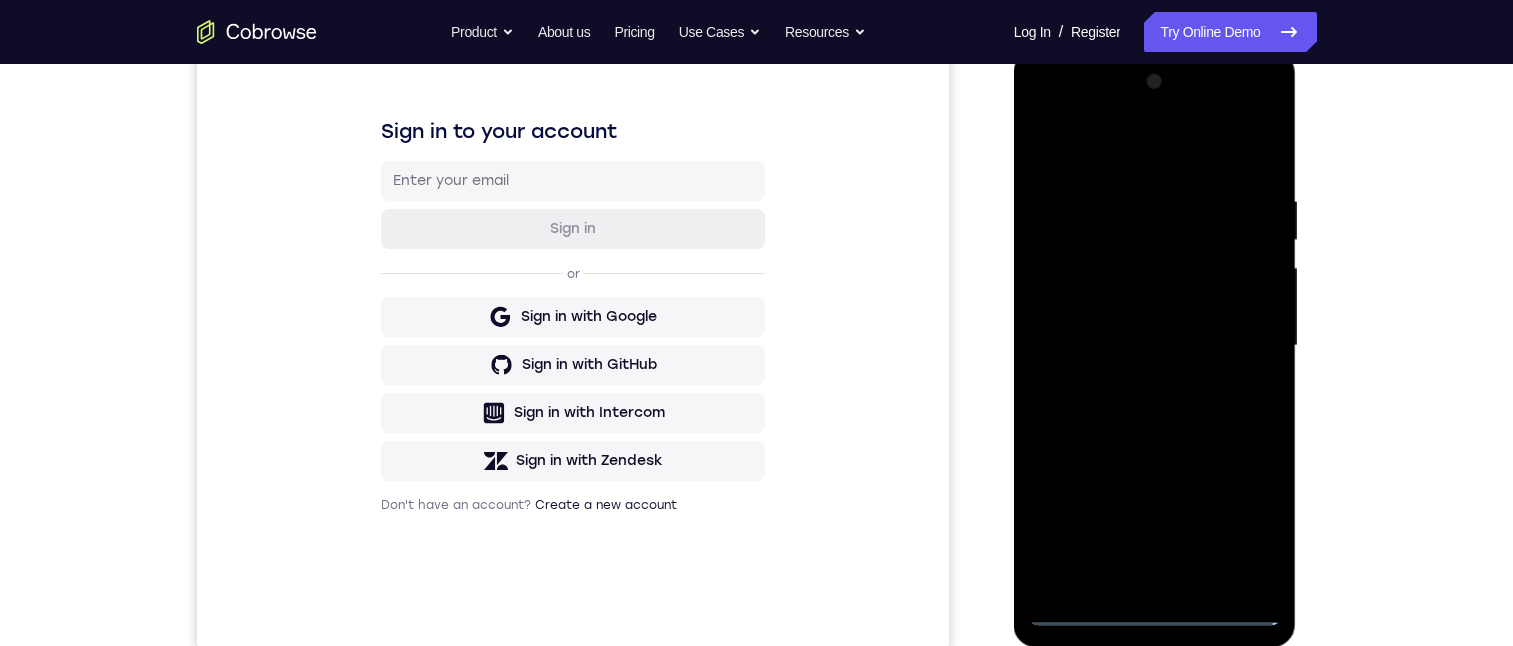 click at bounding box center [1155, 346] 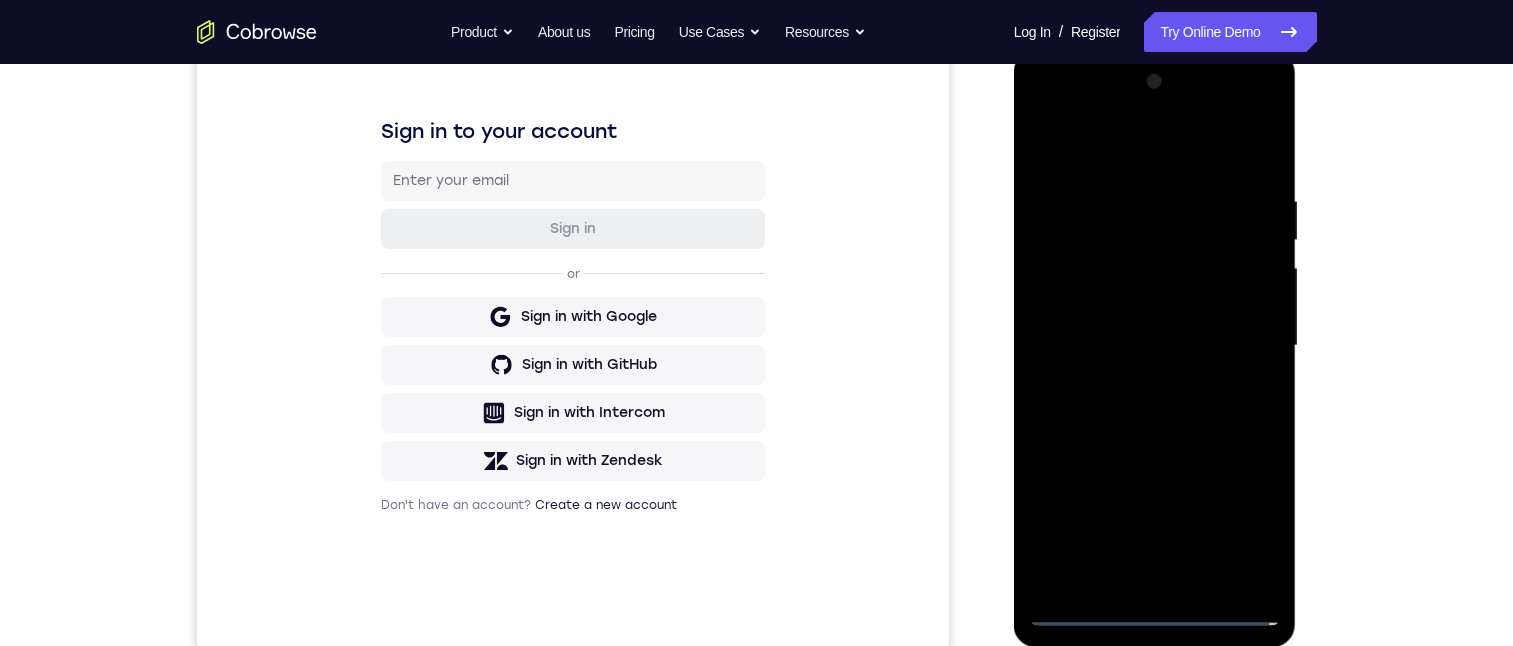 click at bounding box center (1155, 346) 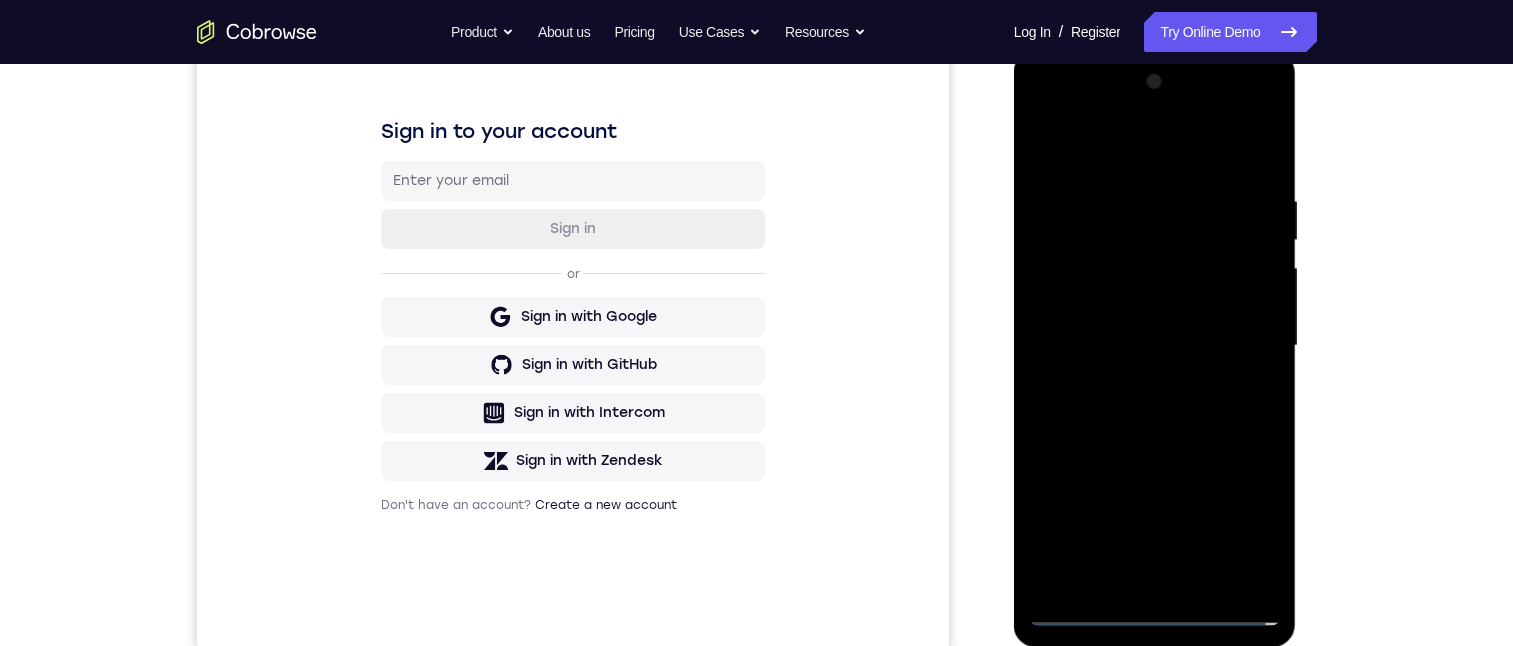 click at bounding box center (1155, 346) 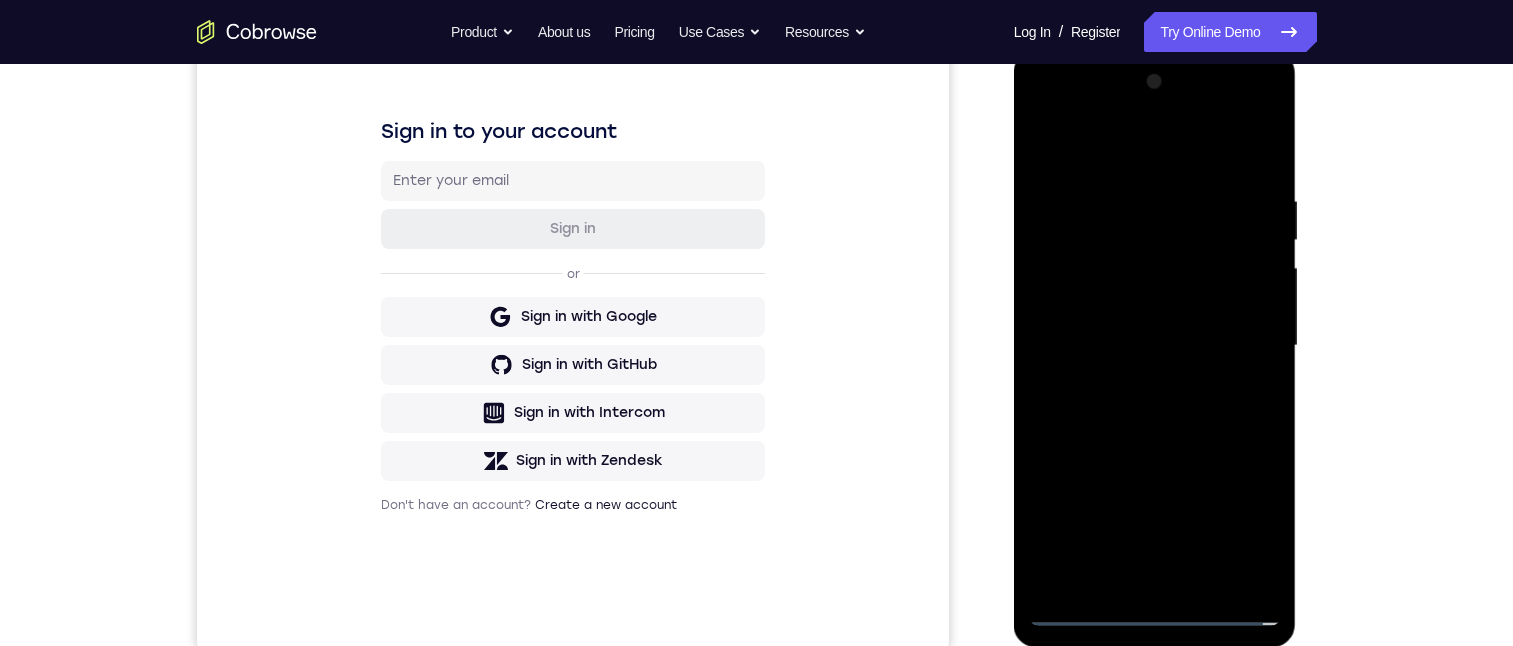 click at bounding box center [1155, 346] 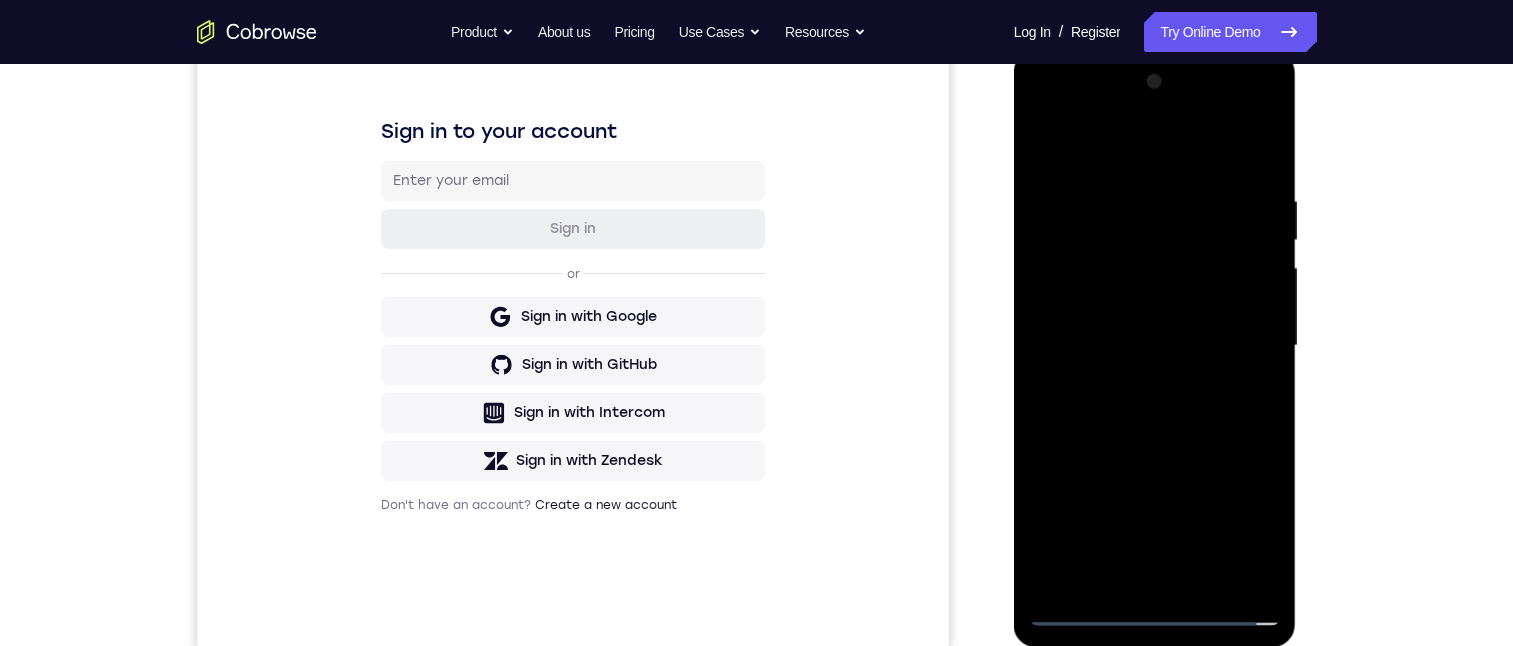 click at bounding box center [1155, 346] 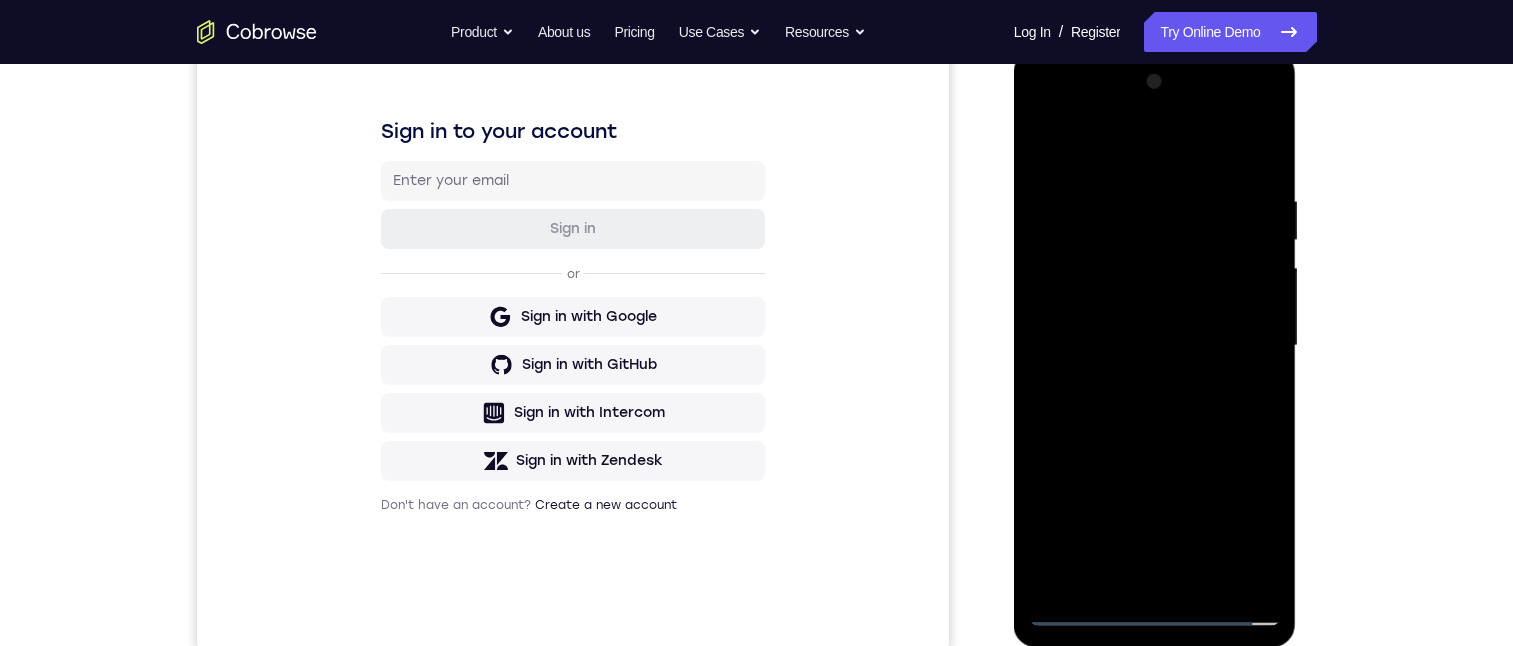 click at bounding box center (1155, 346) 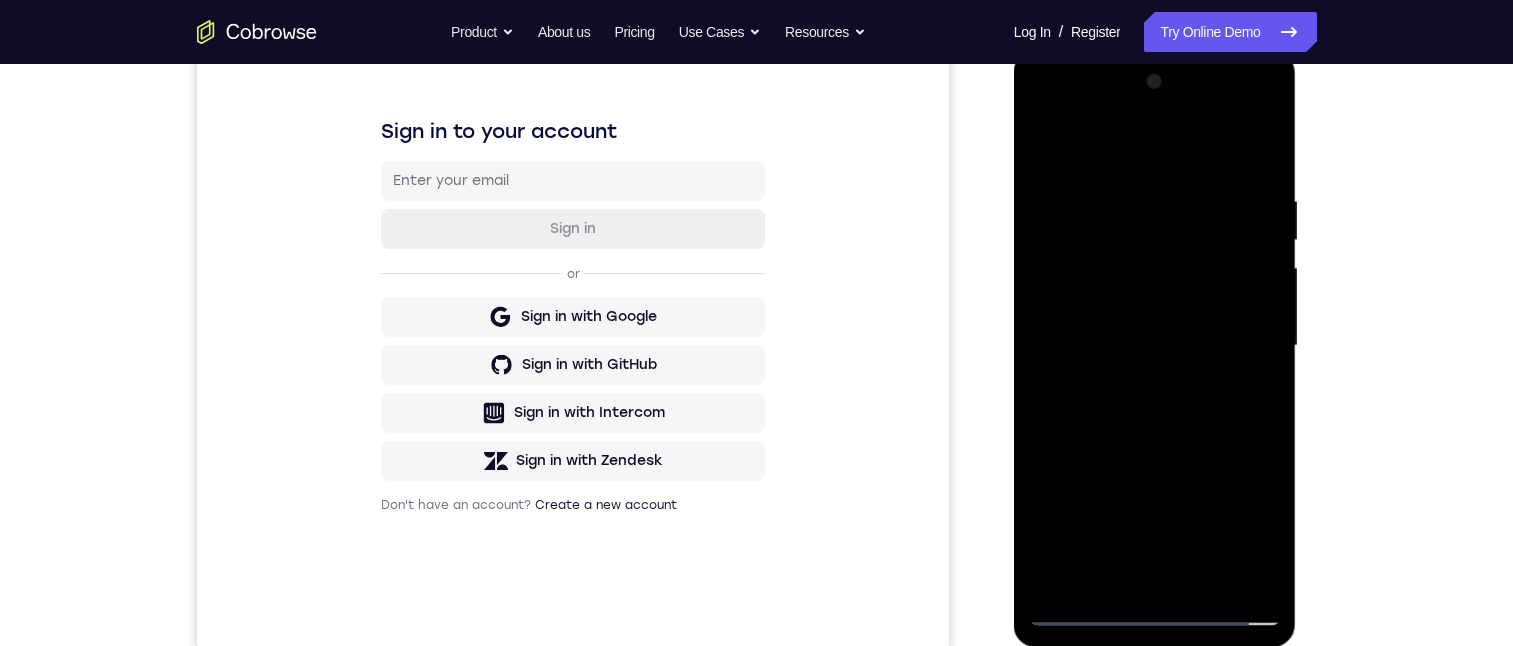 click at bounding box center [1155, 346] 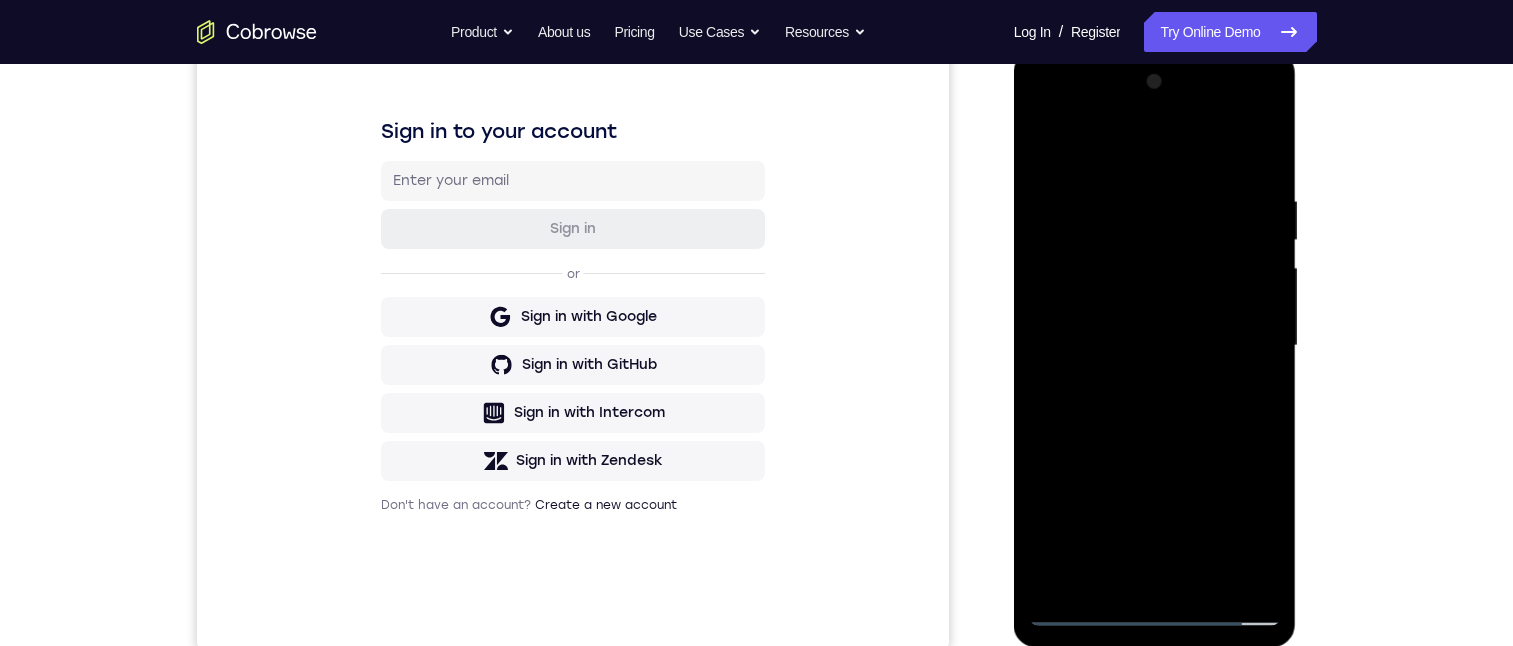 click at bounding box center [1155, 346] 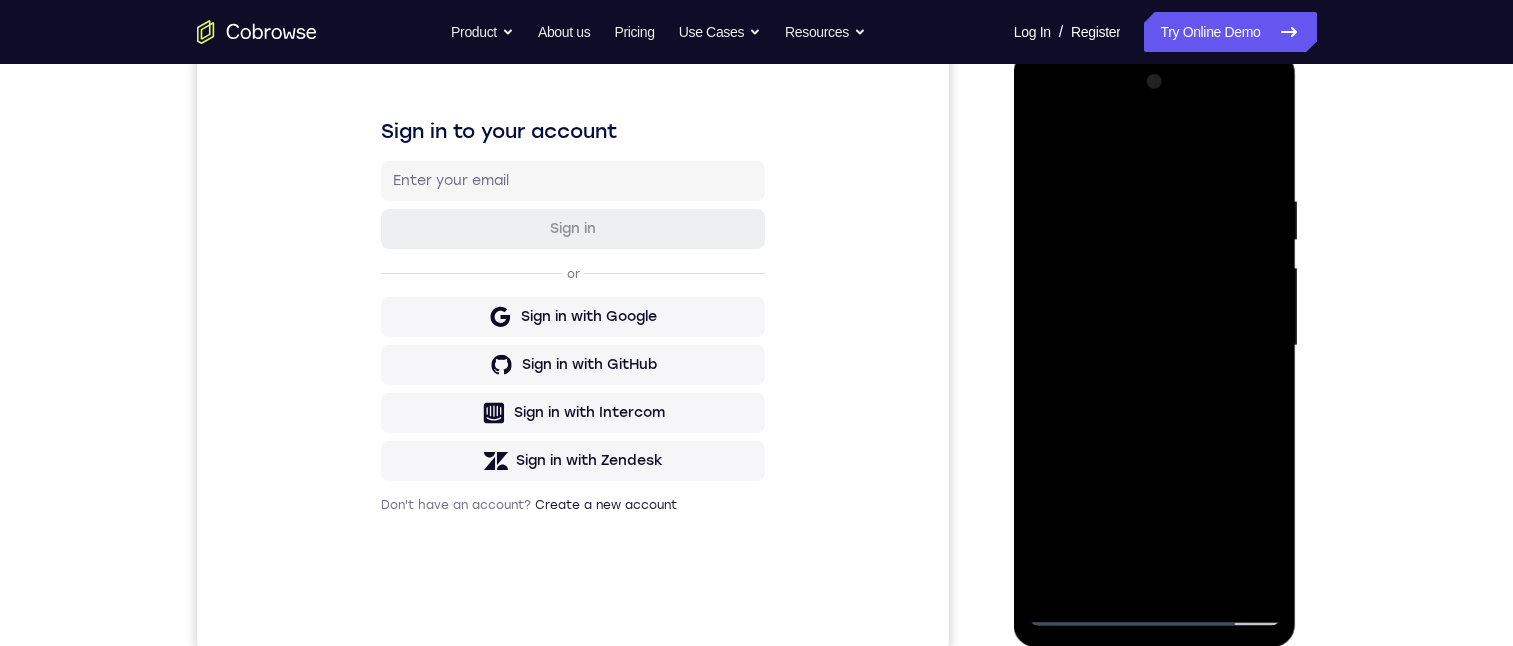 click at bounding box center [1155, 346] 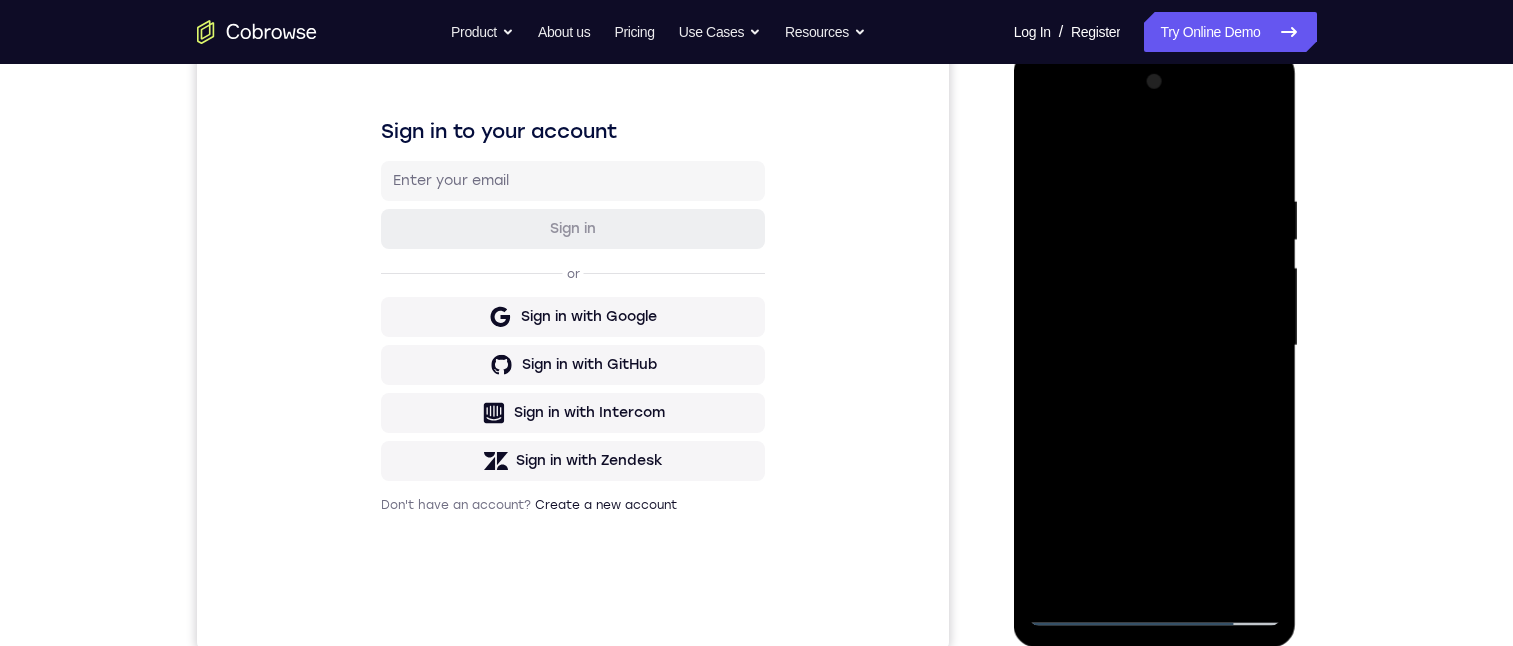 click at bounding box center (1155, 346) 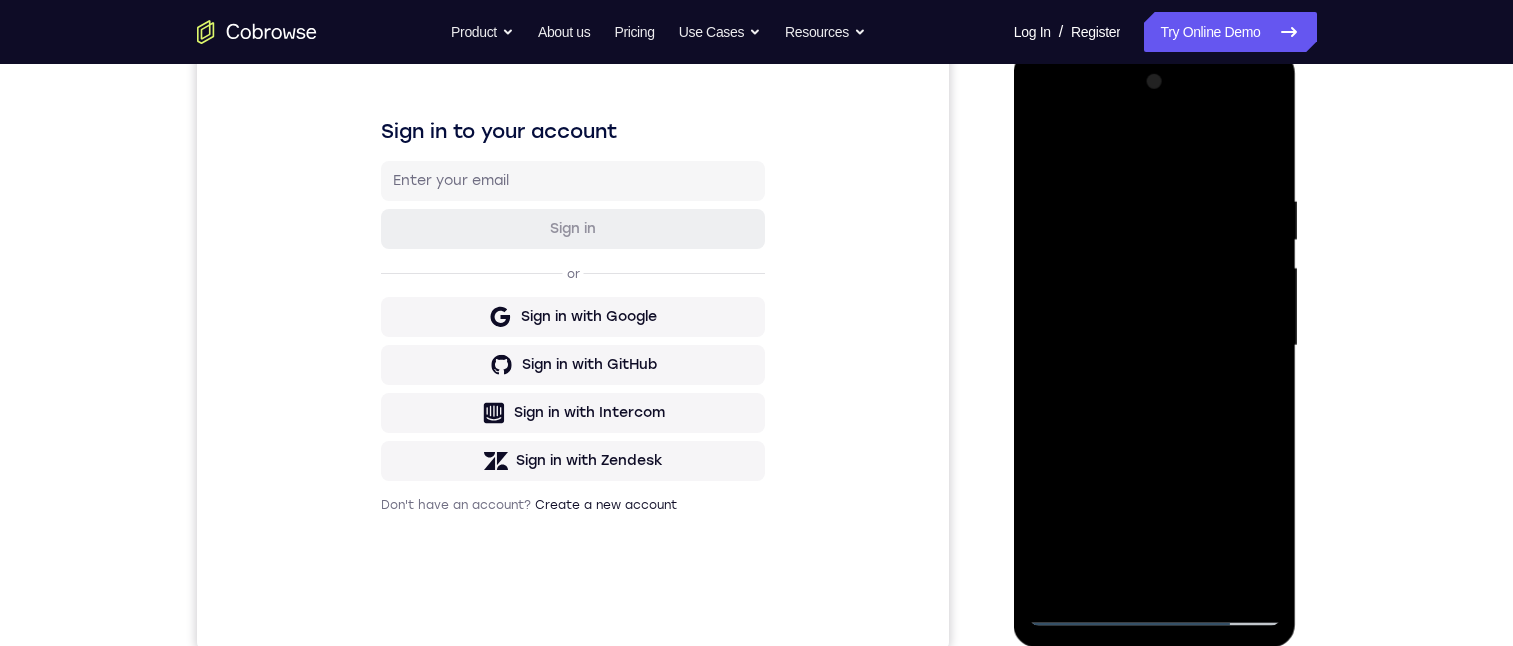 click at bounding box center [1155, 346] 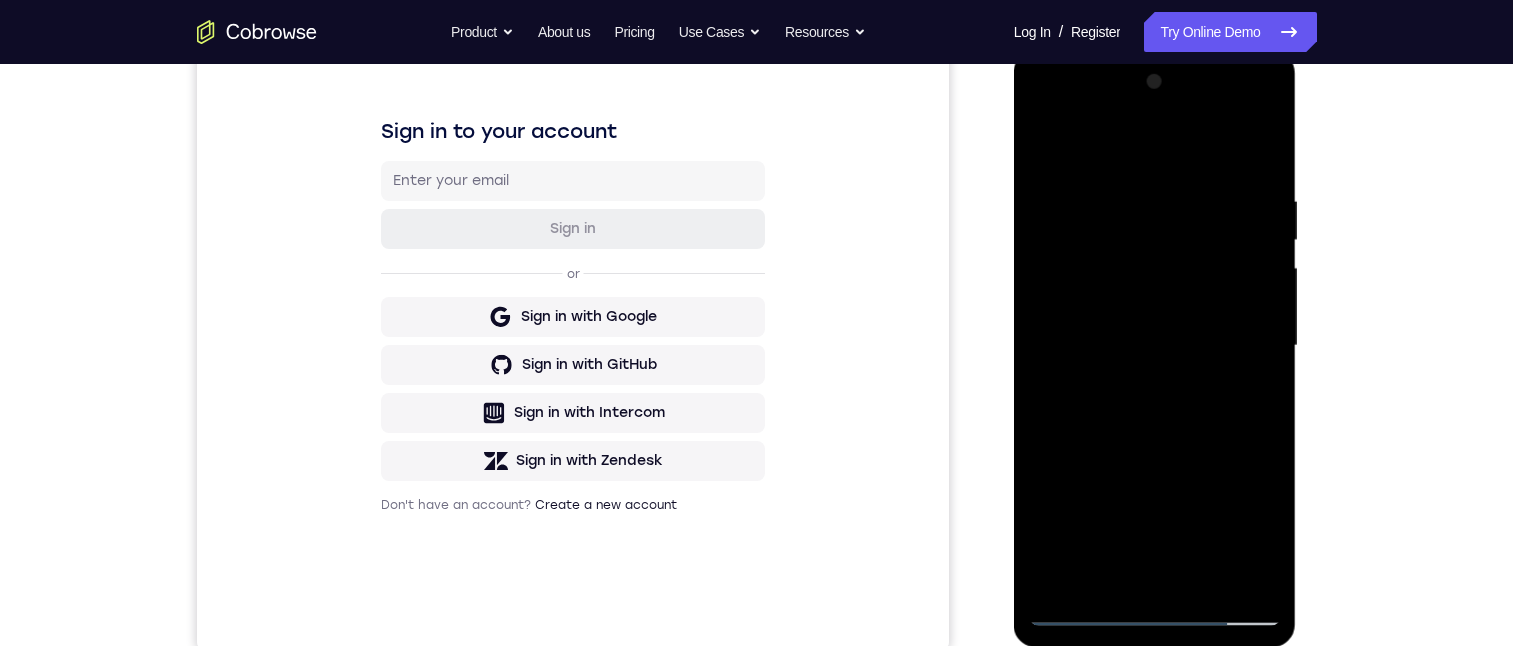 click at bounding box center [1155, 346] 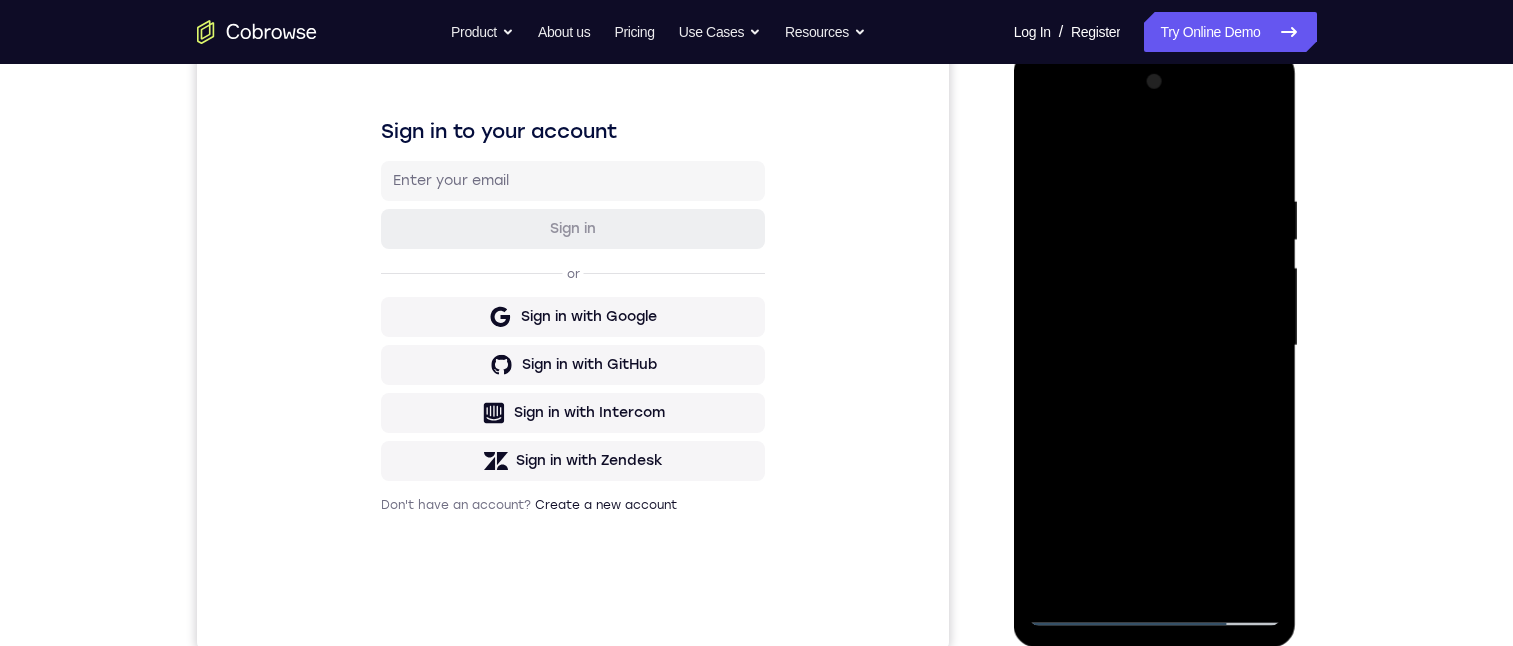click at bounding box center [1155, 346] 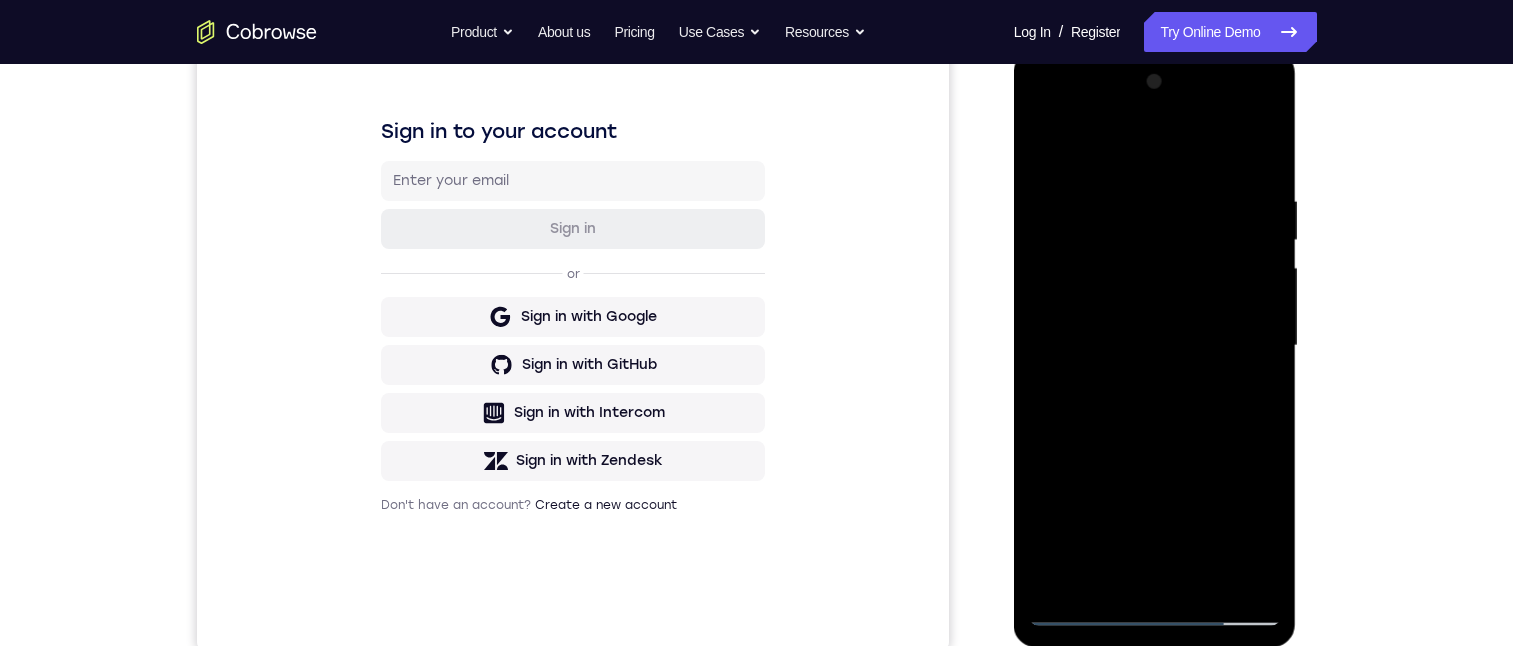 drag, startPoint x: 1051, startPoint y: 141, endPoint x: 2026, endPoint y: 342, distance: 995.50287 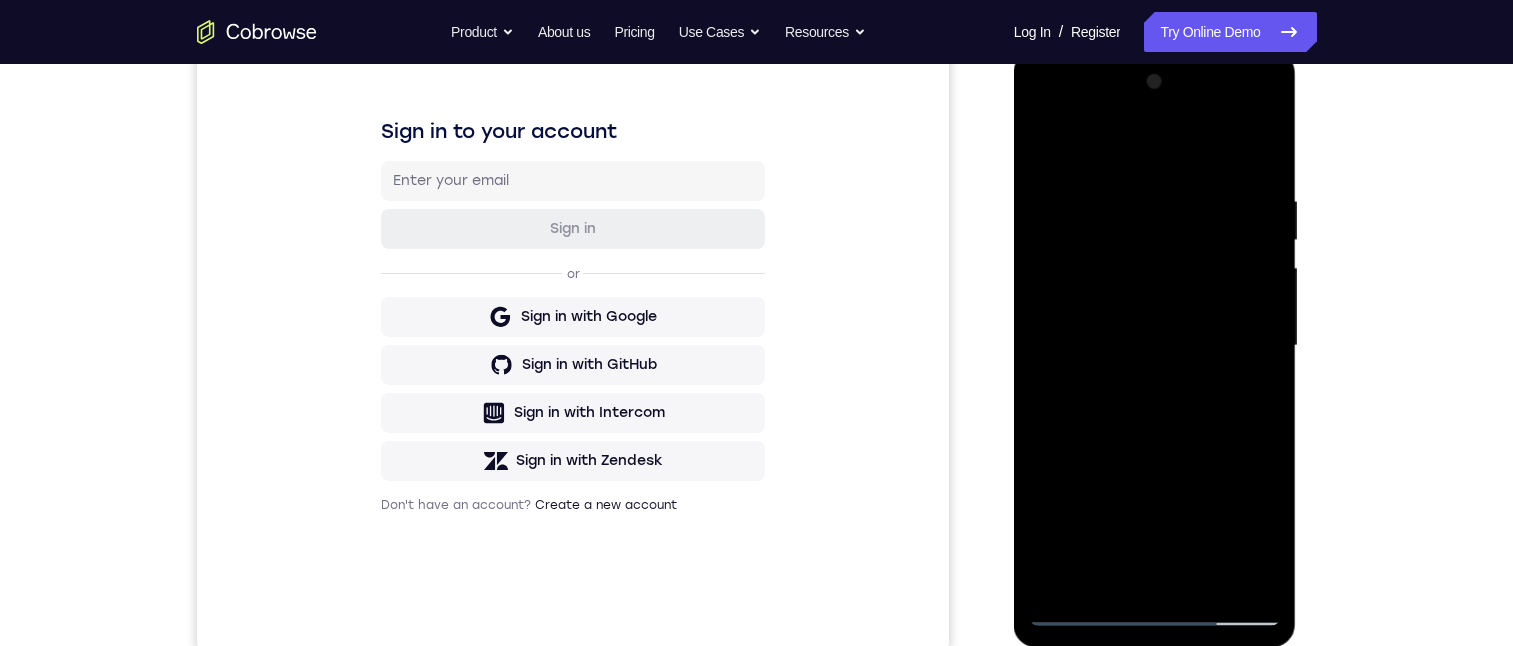 click at bounding box center (1155, 346) 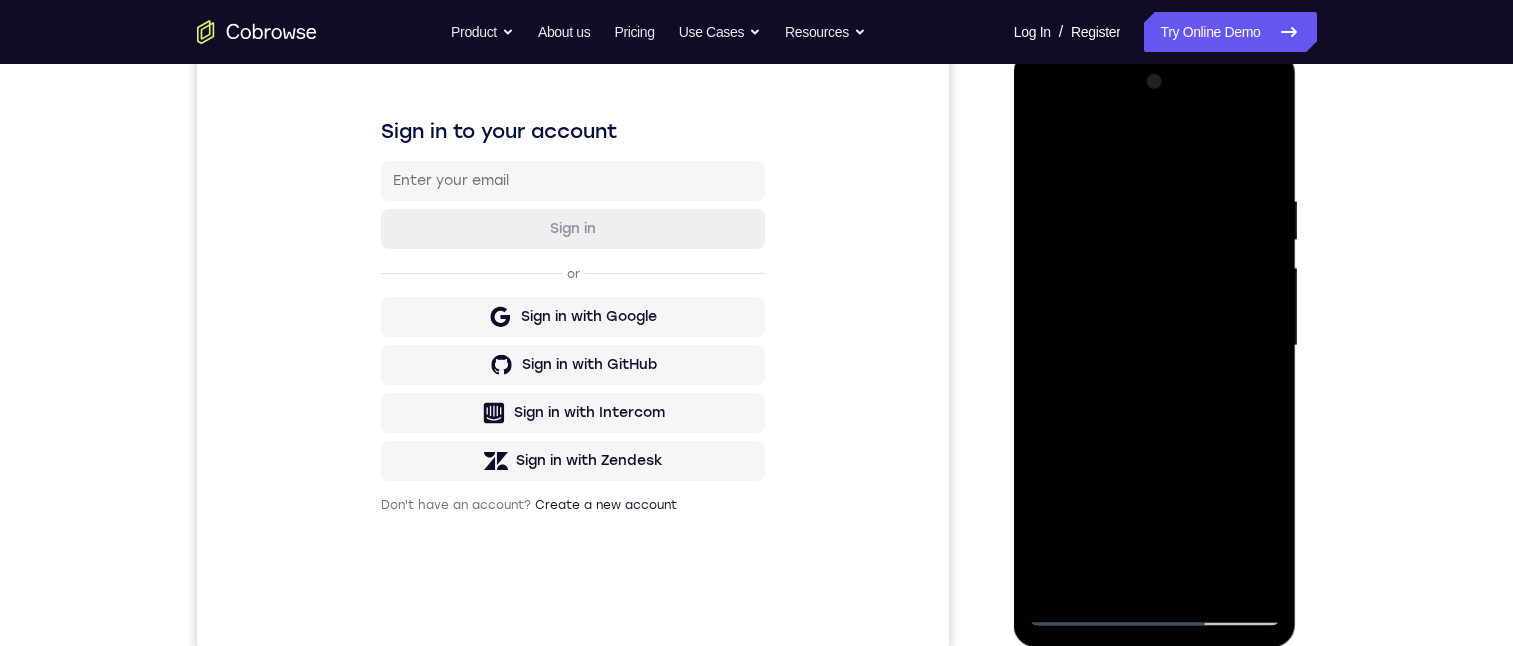 click at bounding box center (1155, 346) 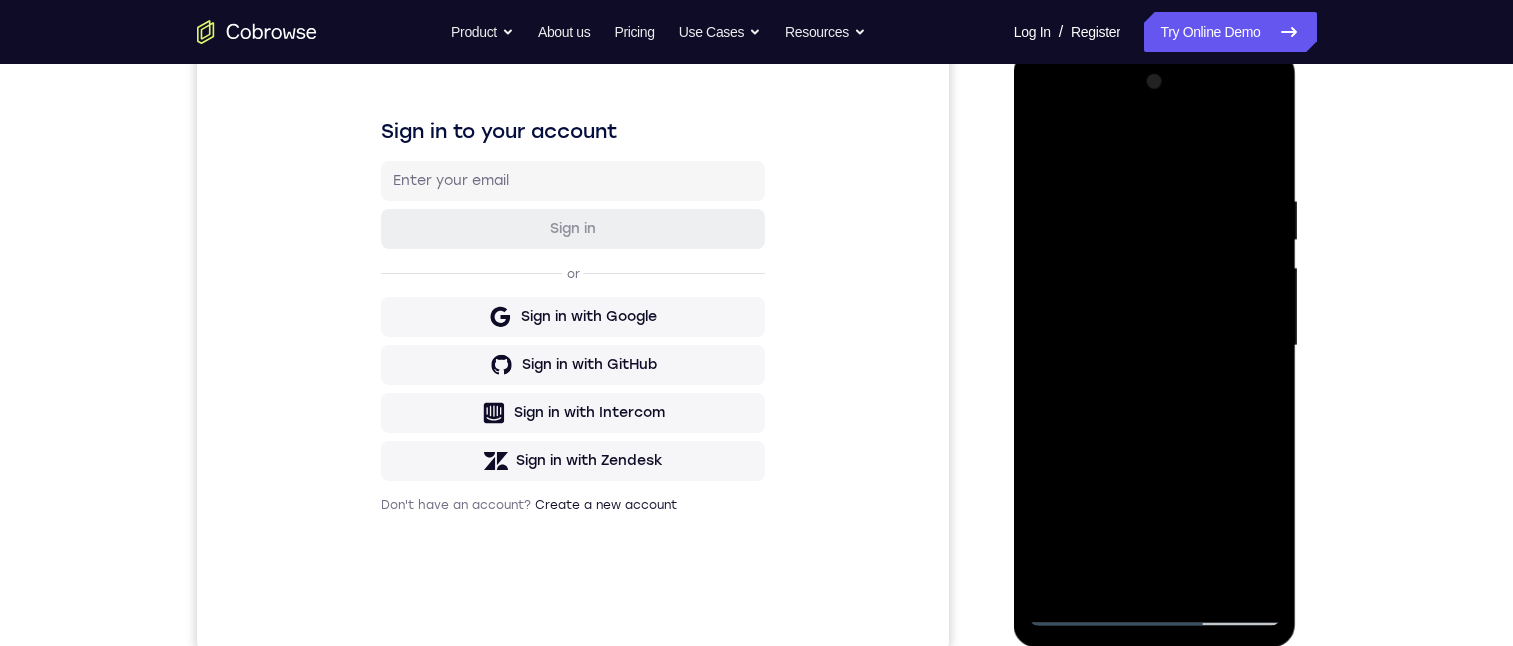 click at bounding box center (1155, 346) 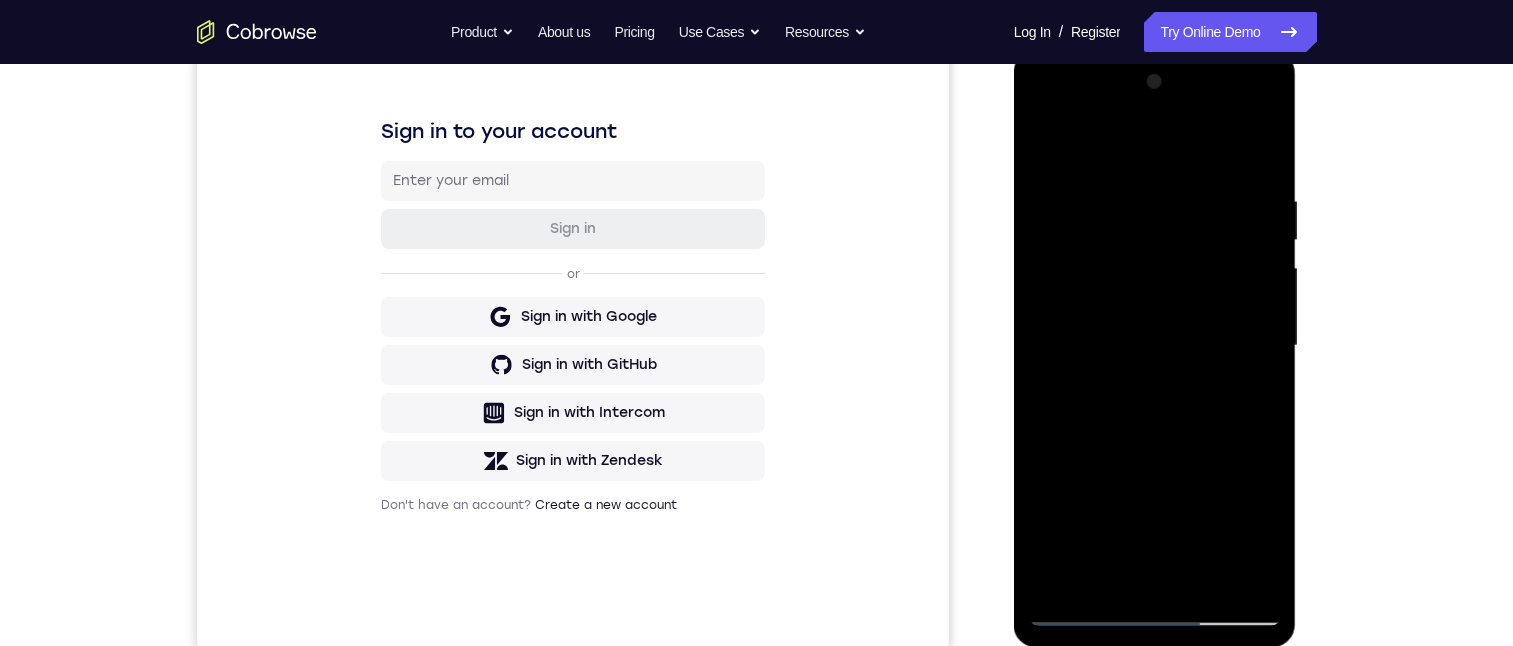 click at bounding box center [1155, 346] 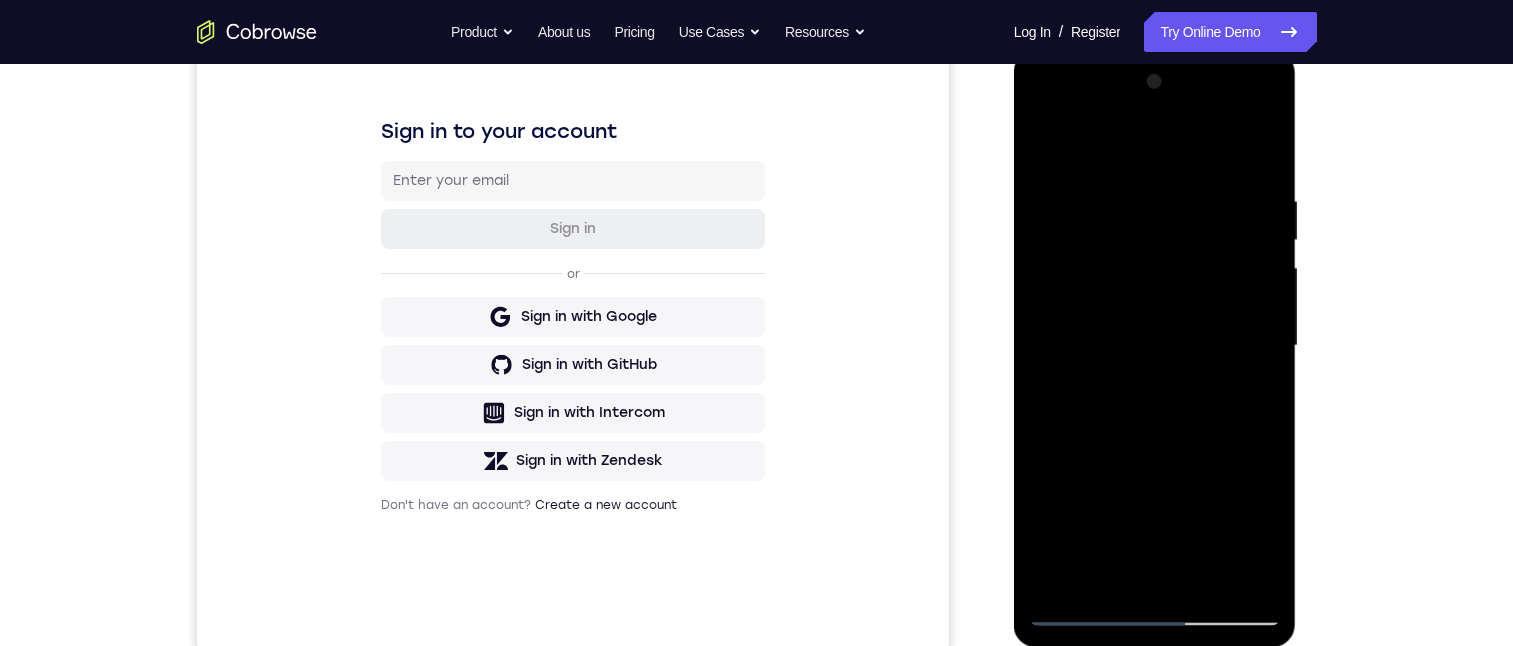 click at bounding box center (1155, 346) 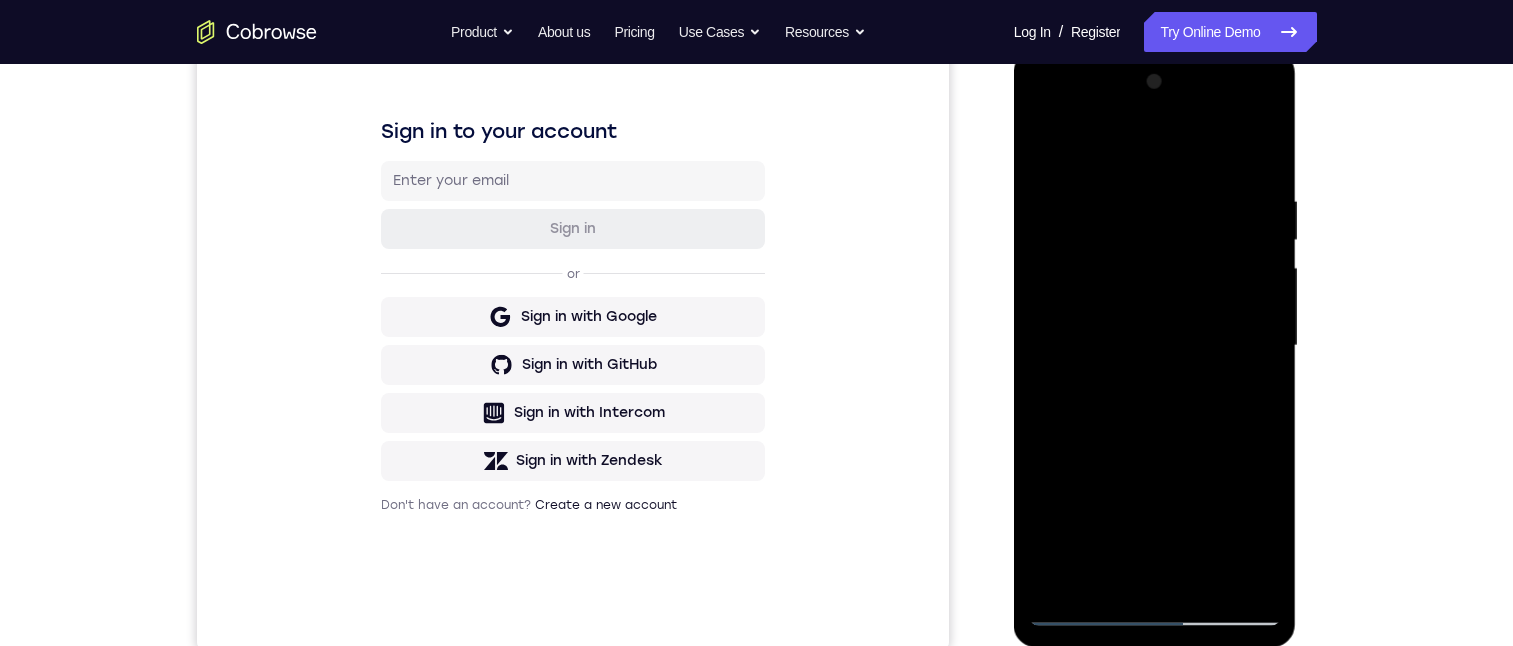 click at bounding box center [1155, 346] 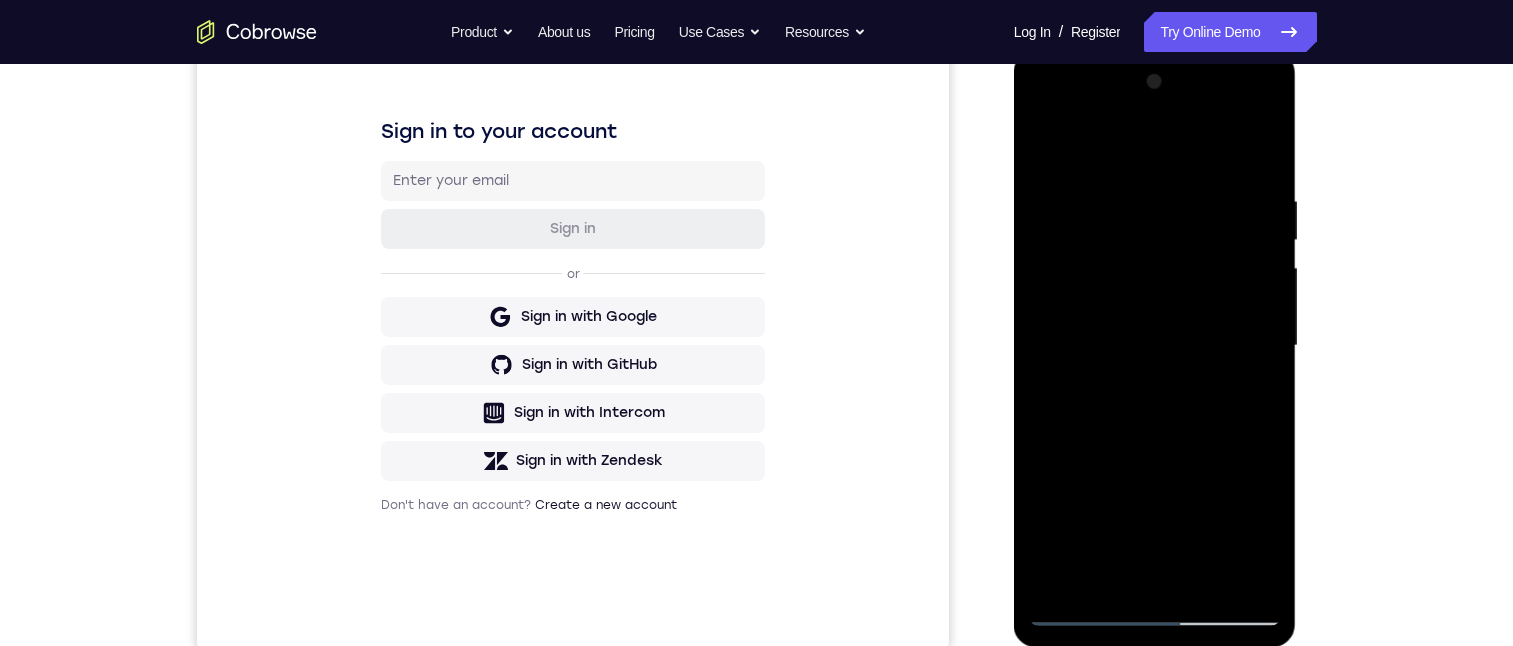 click at bounding box center (1155, 346) 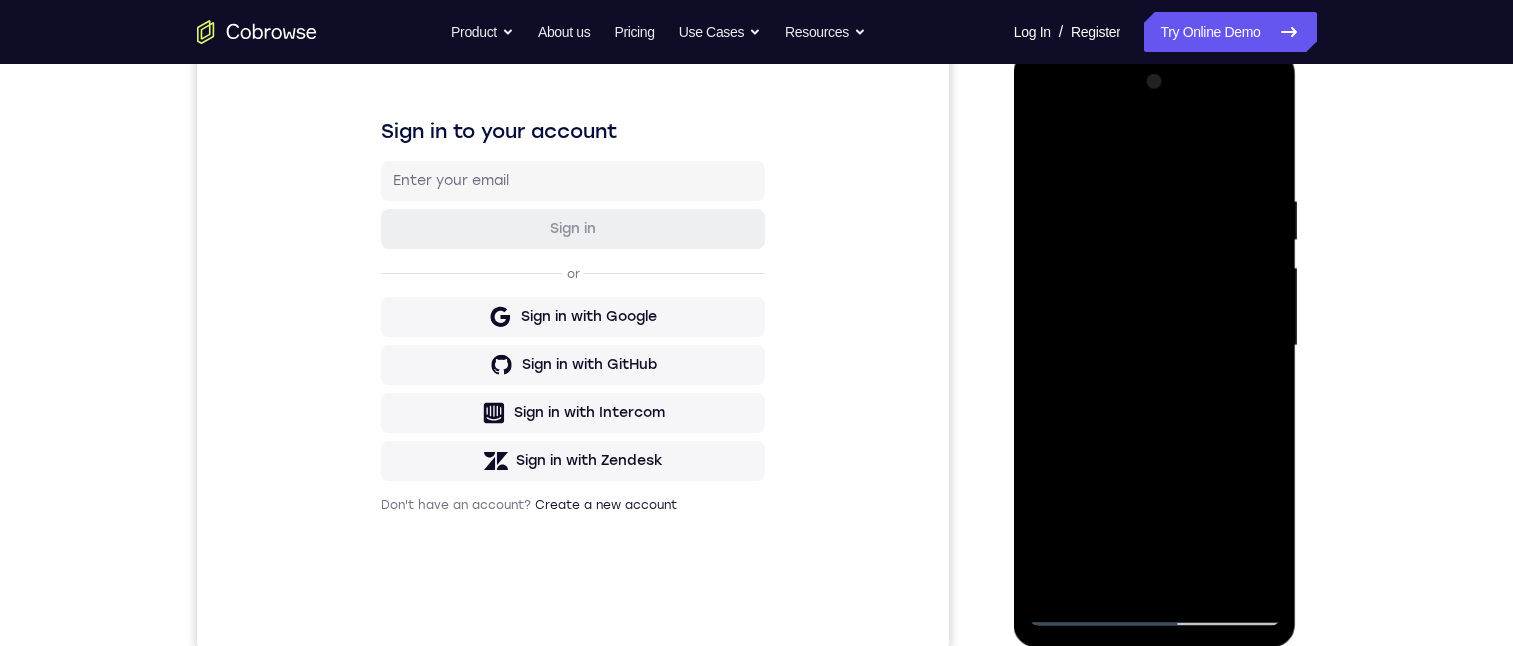 click at bounding box center [1155, 346] 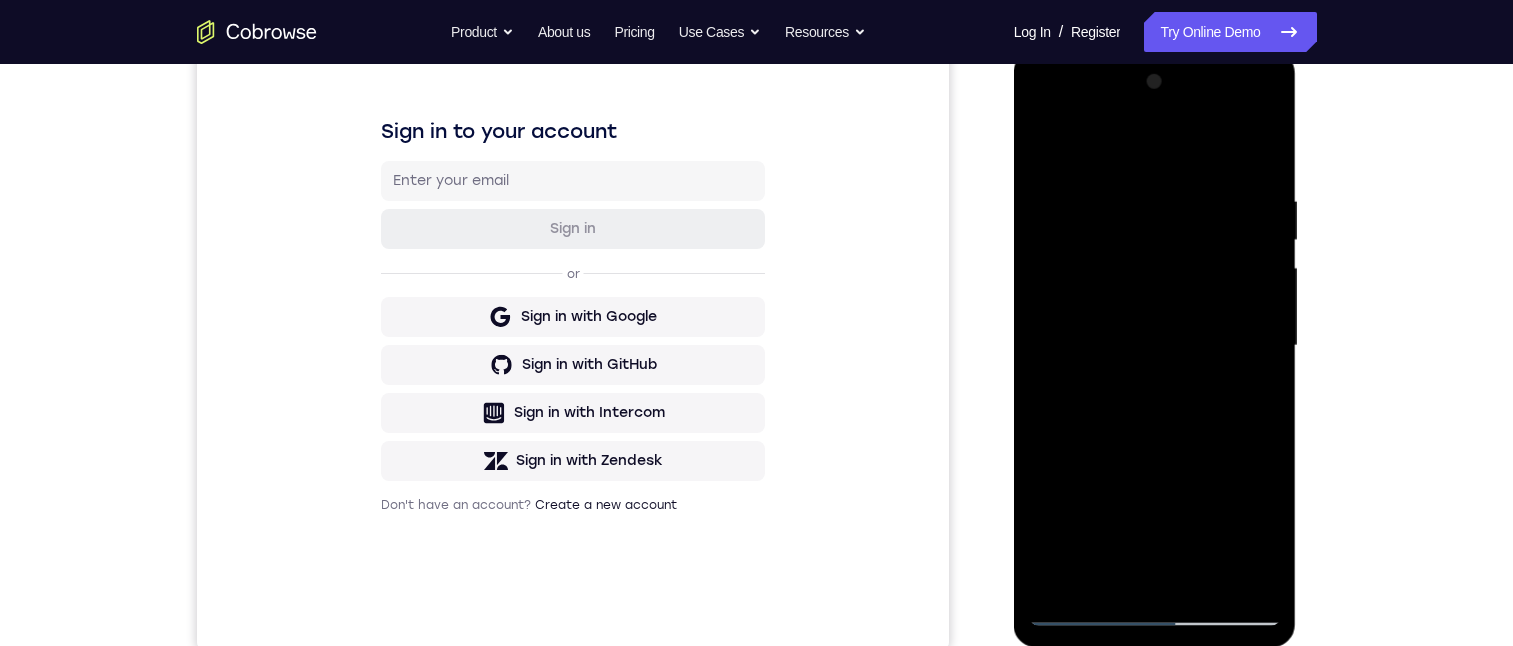 click at bounding box center [1155, 346] 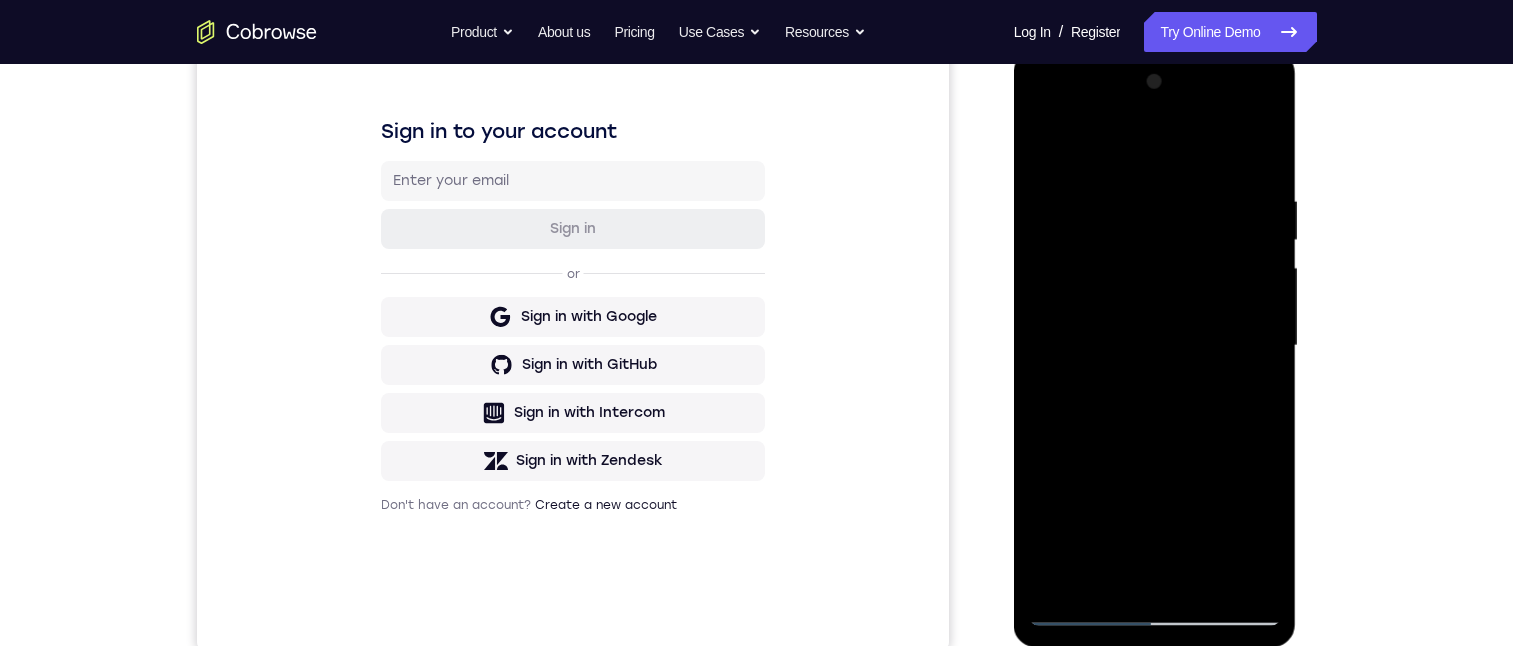 click at bounding box center (1155, 346) 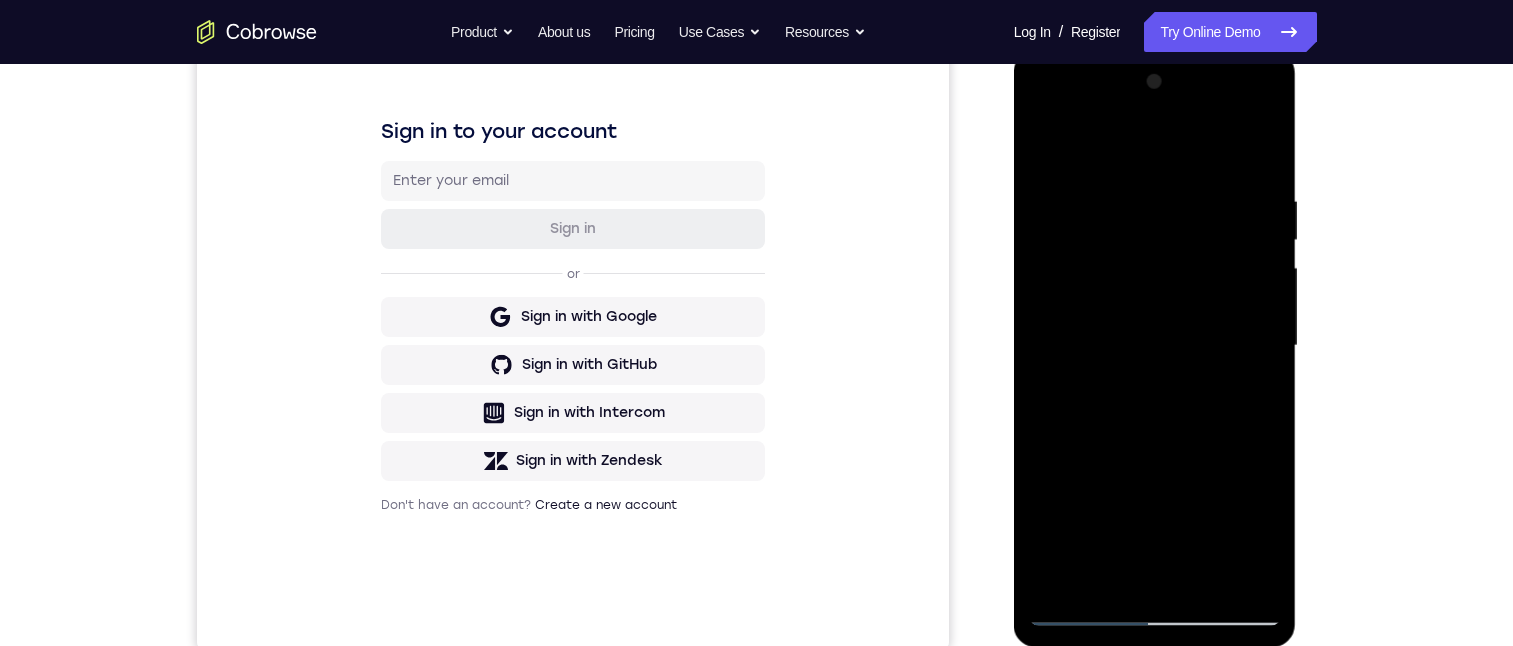 click at bounding box center (1155, 346) 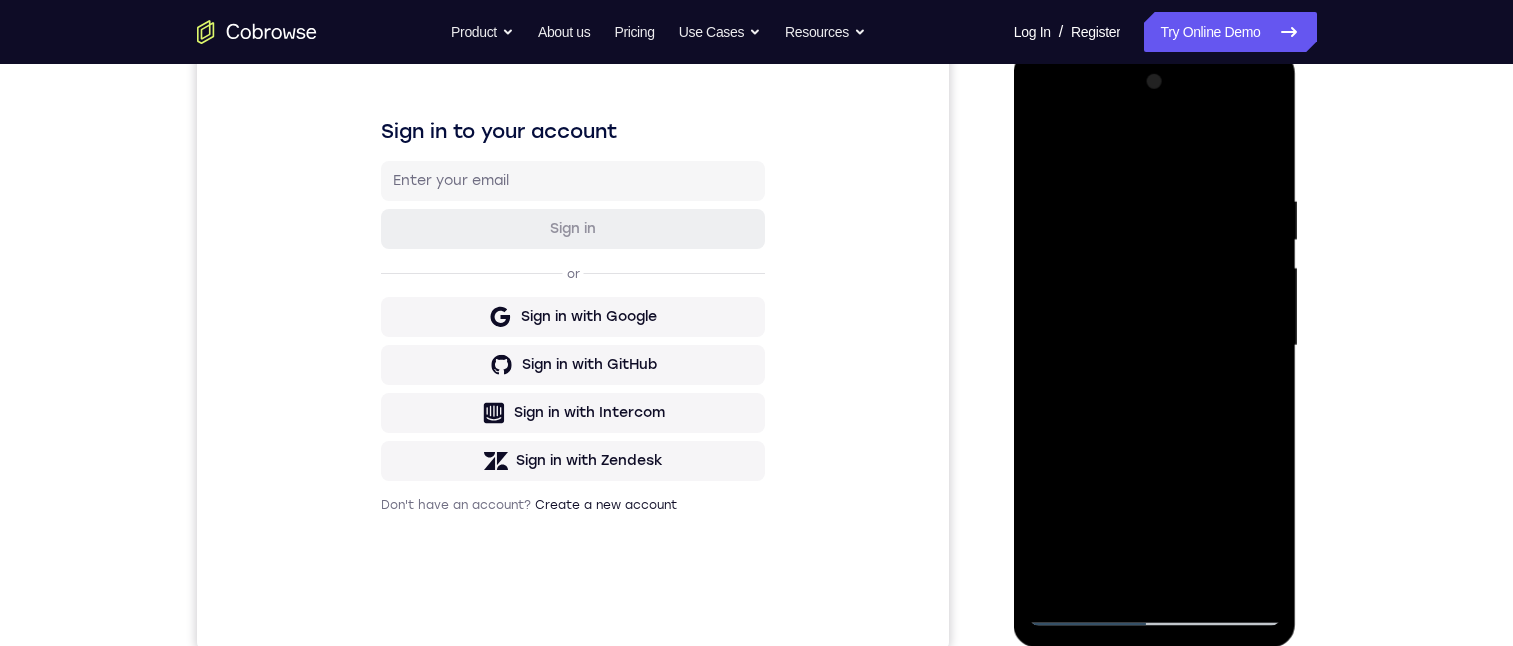 click at bounding box center [1155, 346] 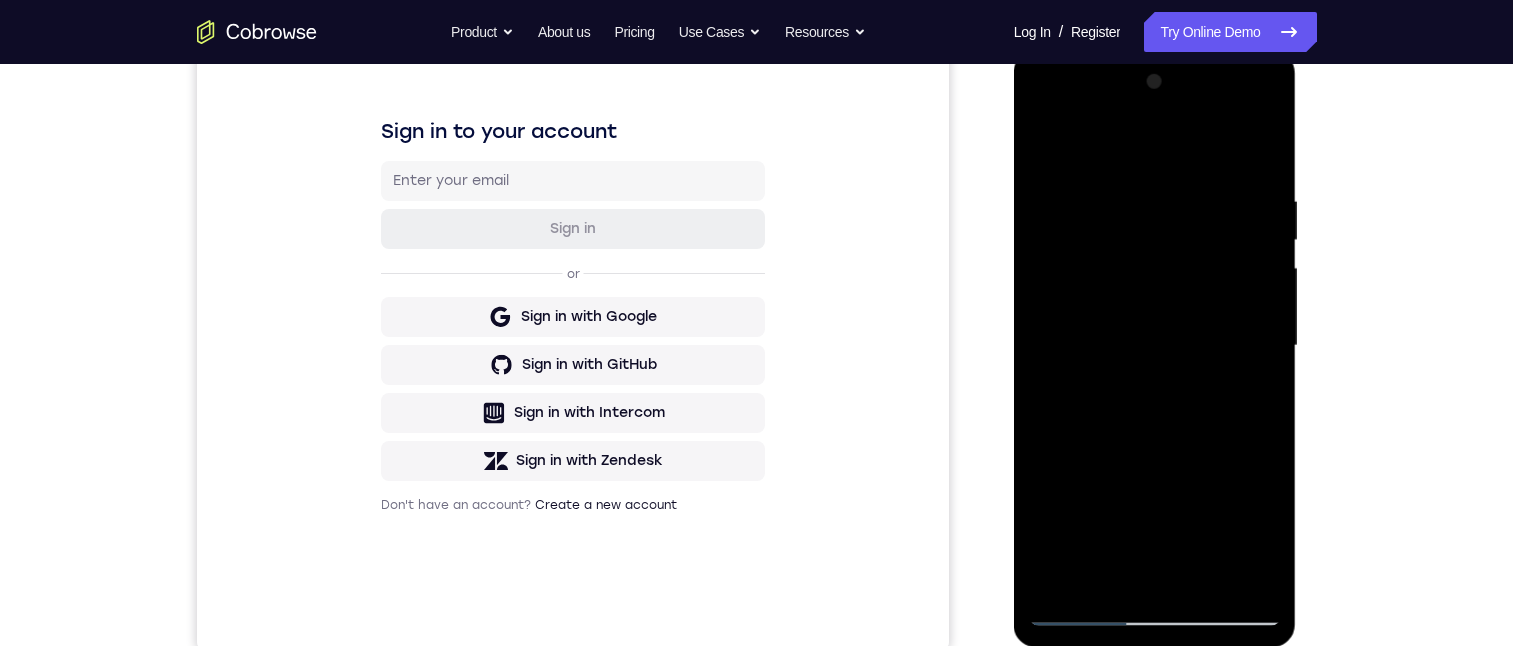 click at bounding box center (1155, 346) 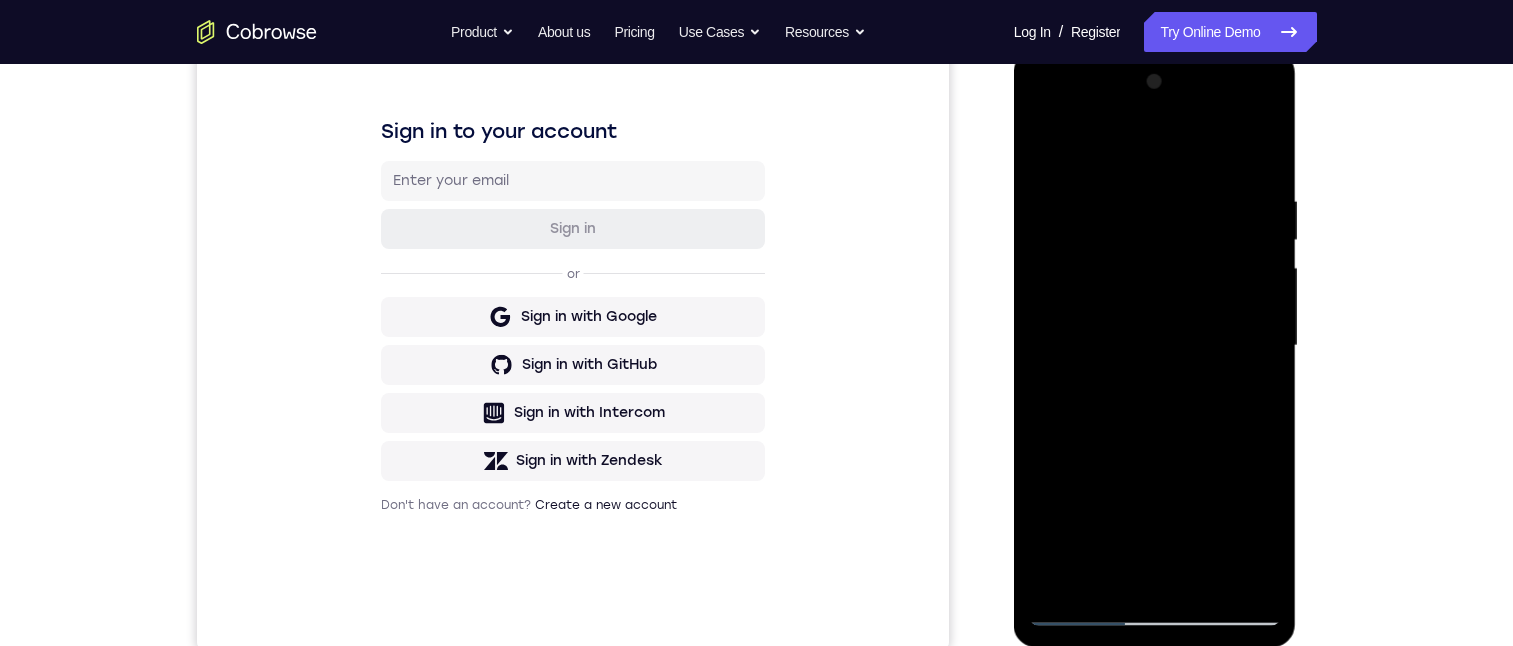 click at bounding box center (1155, 346) 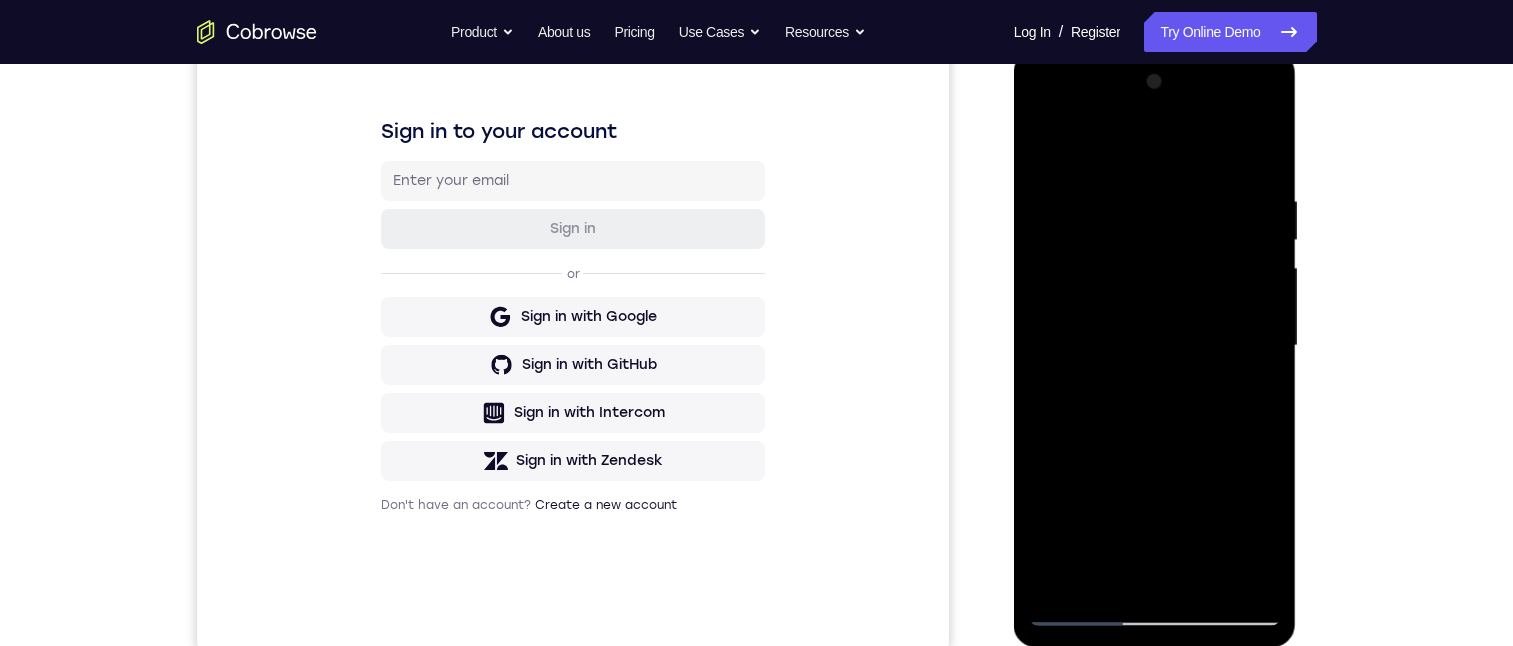 click at bounding box center [1155, 346] 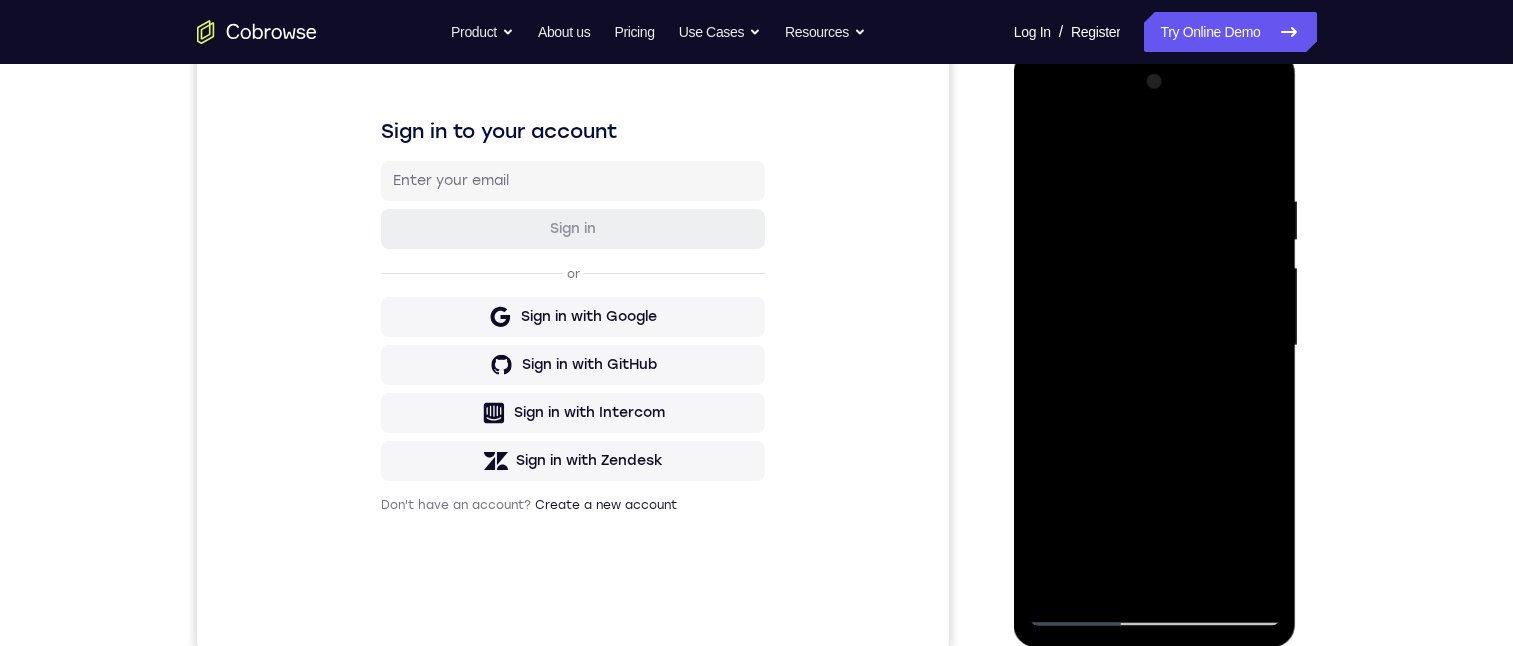 click at bounding box center (1155, 346) 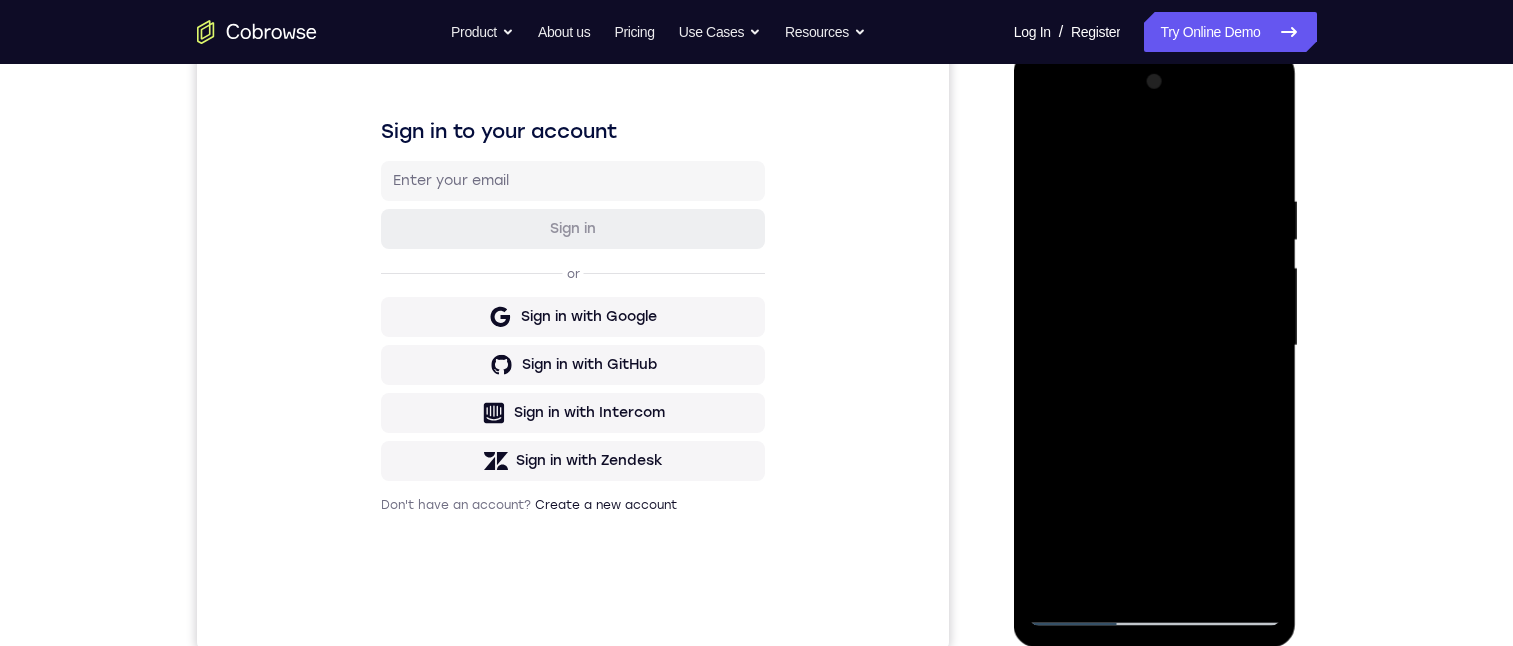 click at bounding box center [1155, 346] 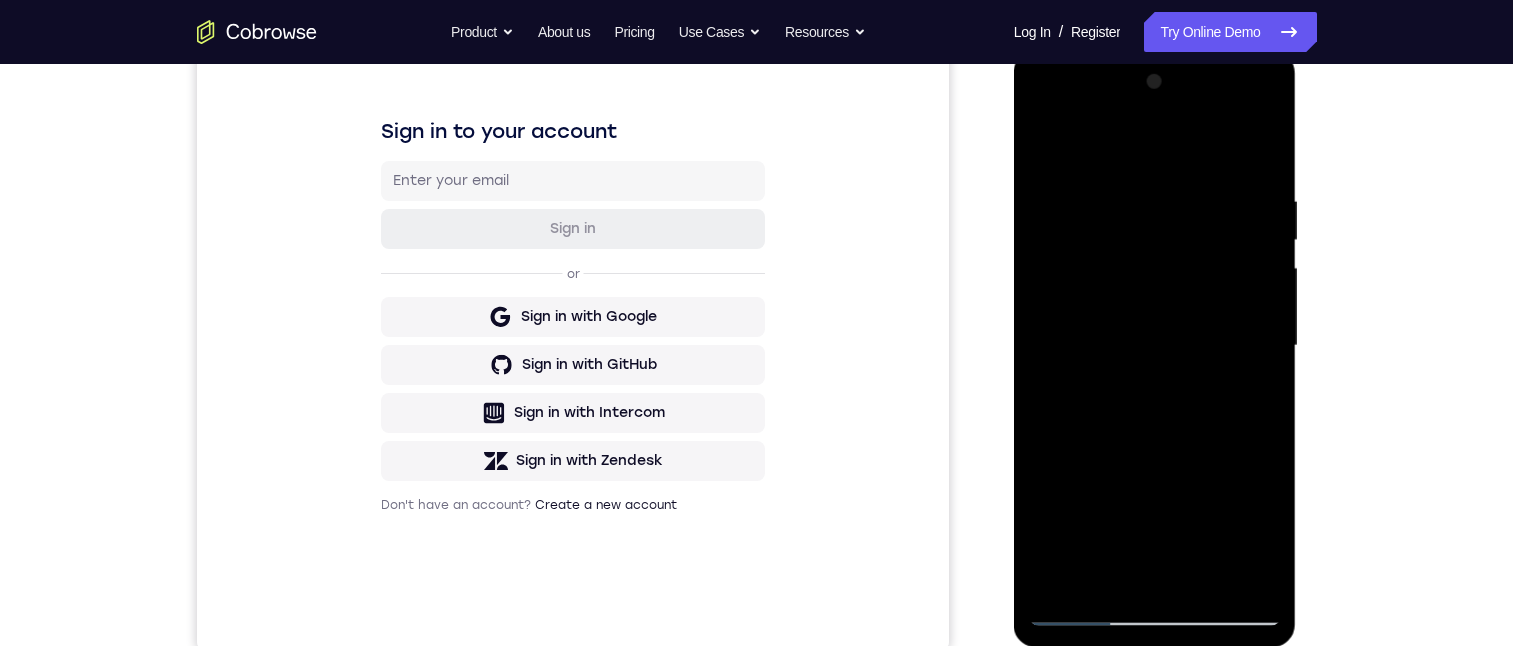 click at bounding box center [1155, 346] 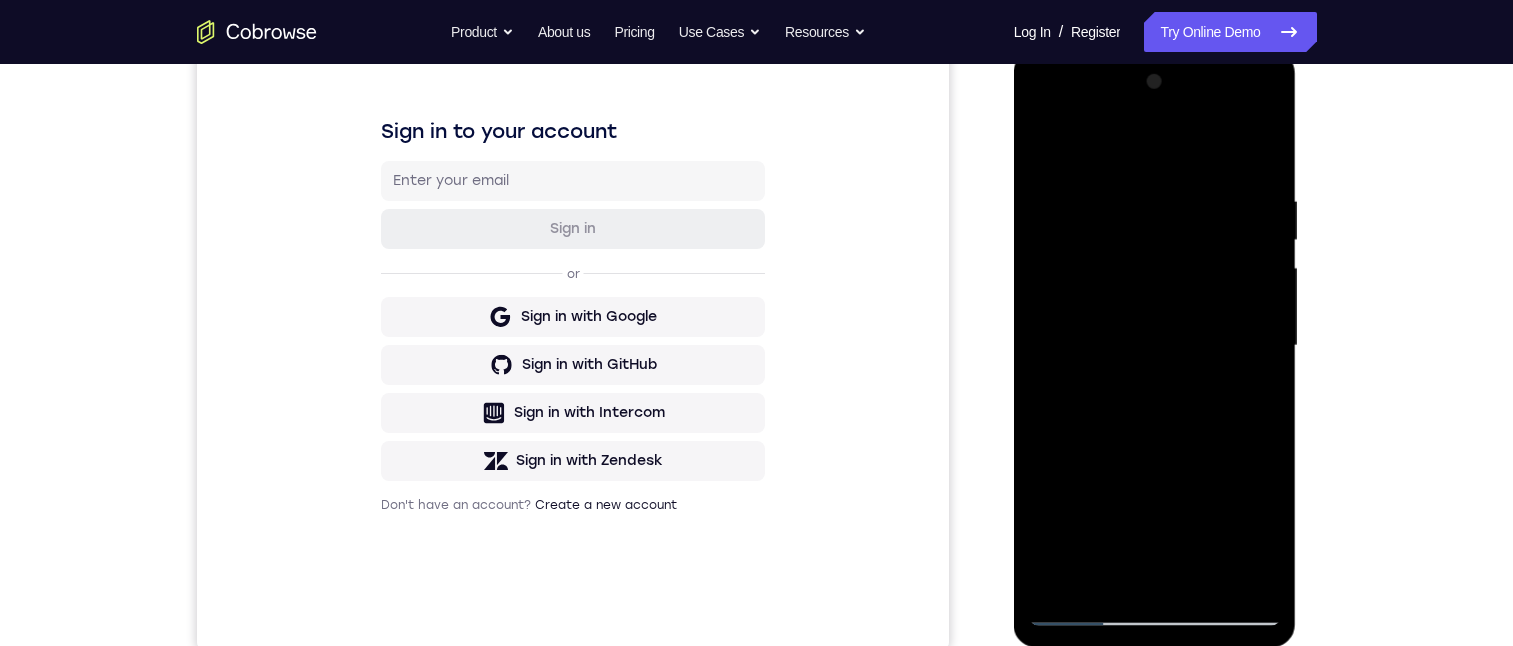 click at bounding box center (1155, 346) 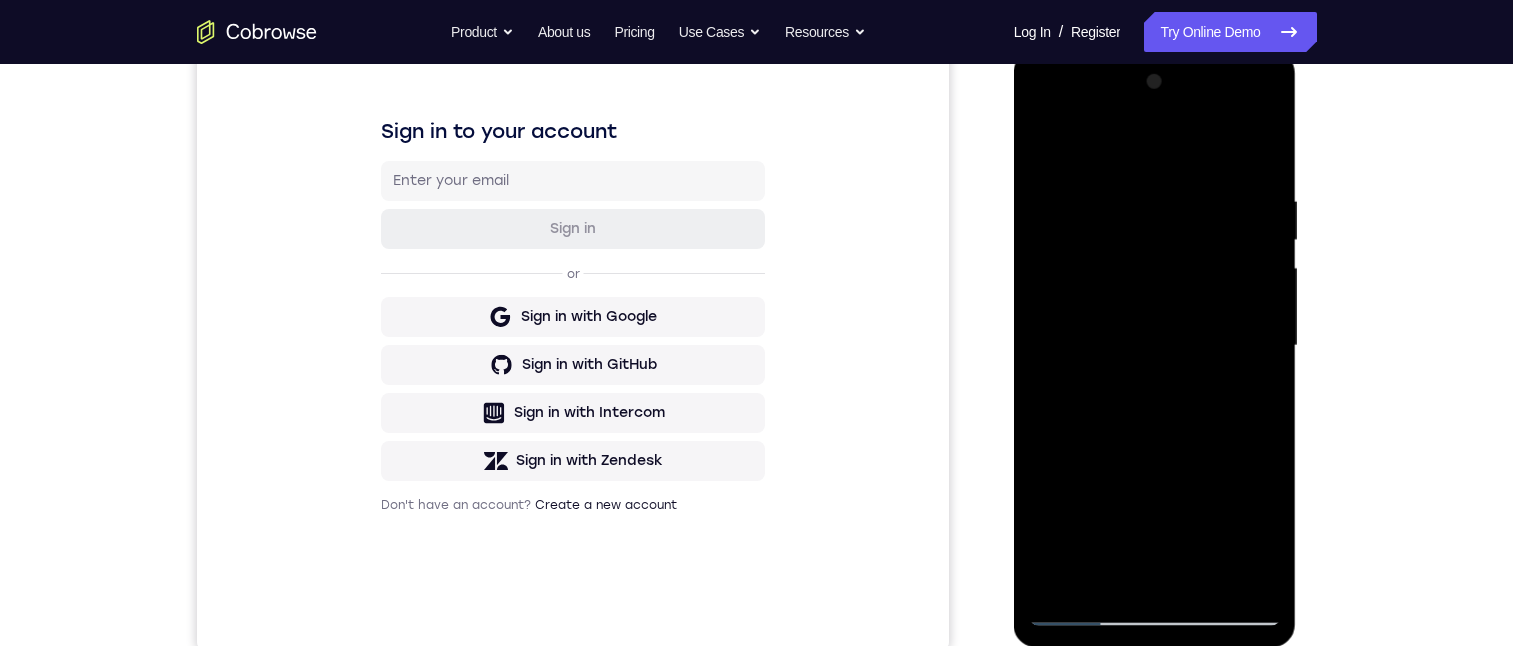 click at bounding box center [1155, 346] 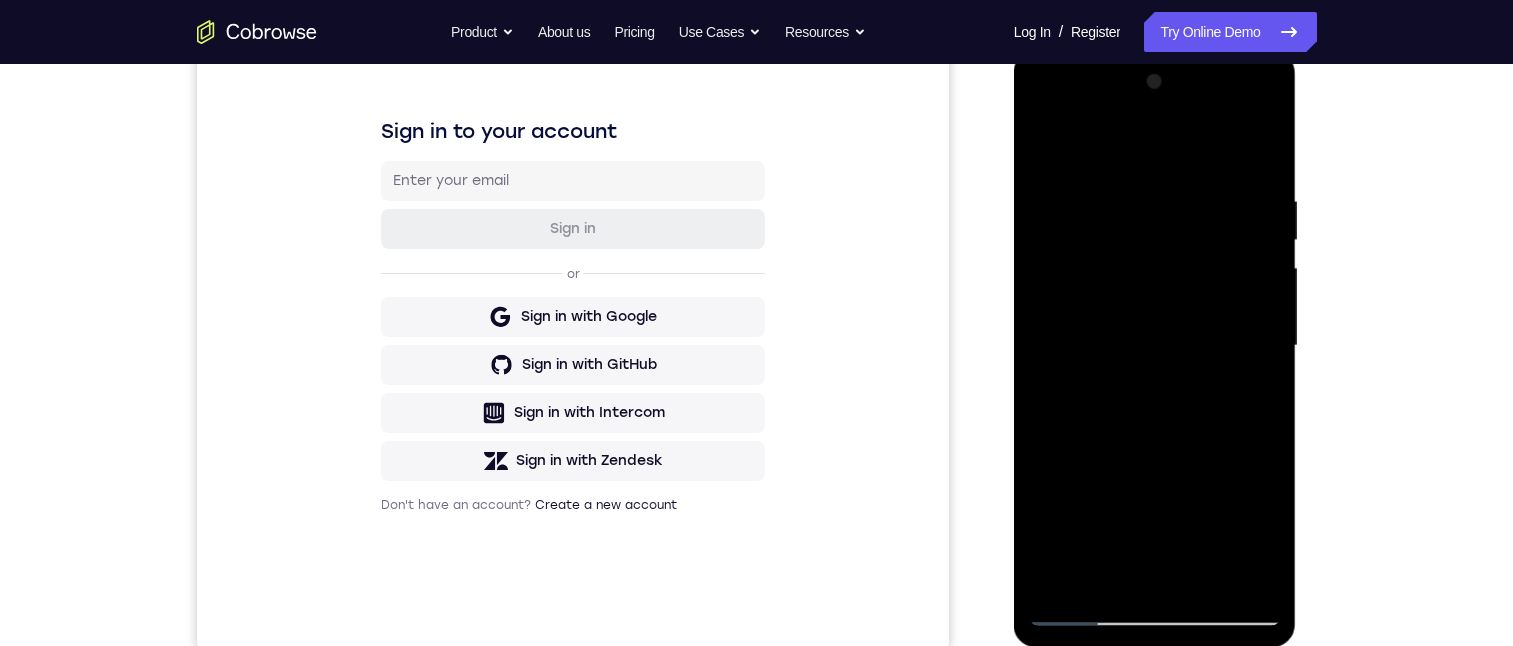 click at bounding box center [1155, 346] 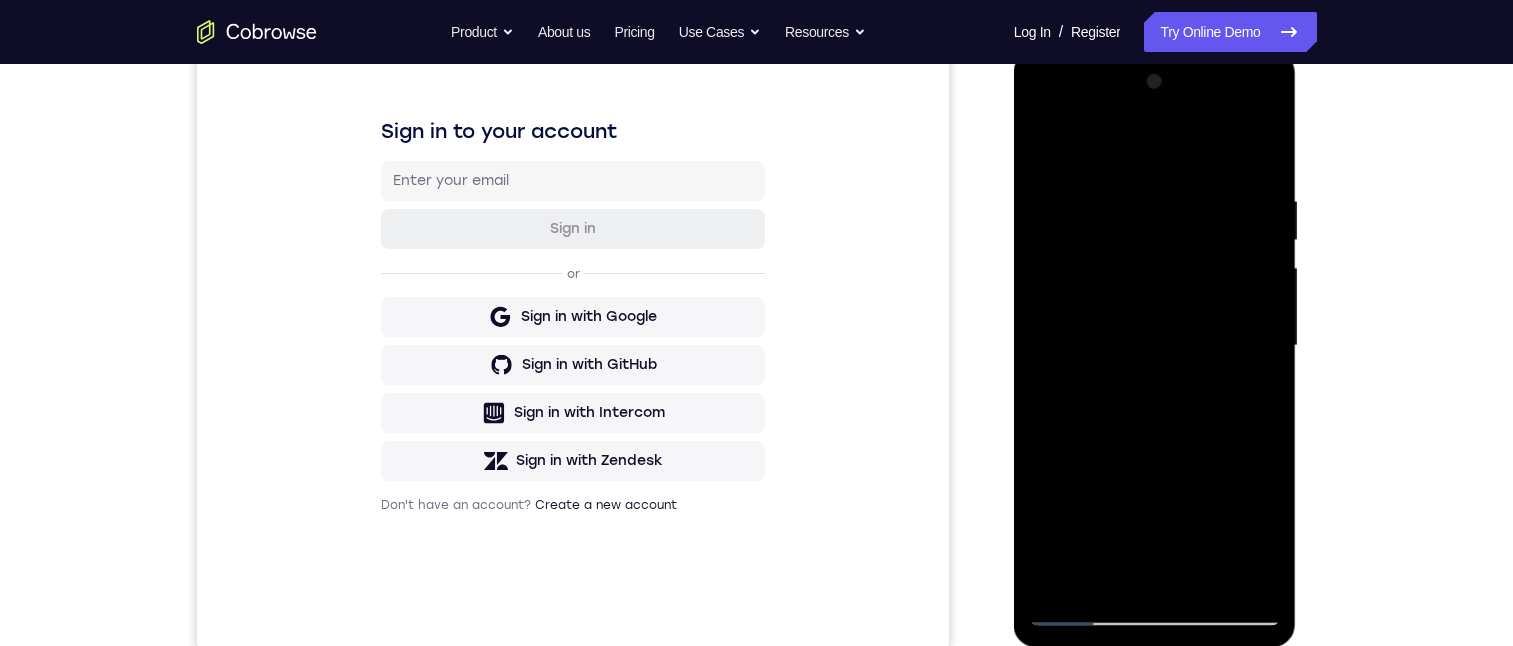 click at bounding box center [1155, 346] 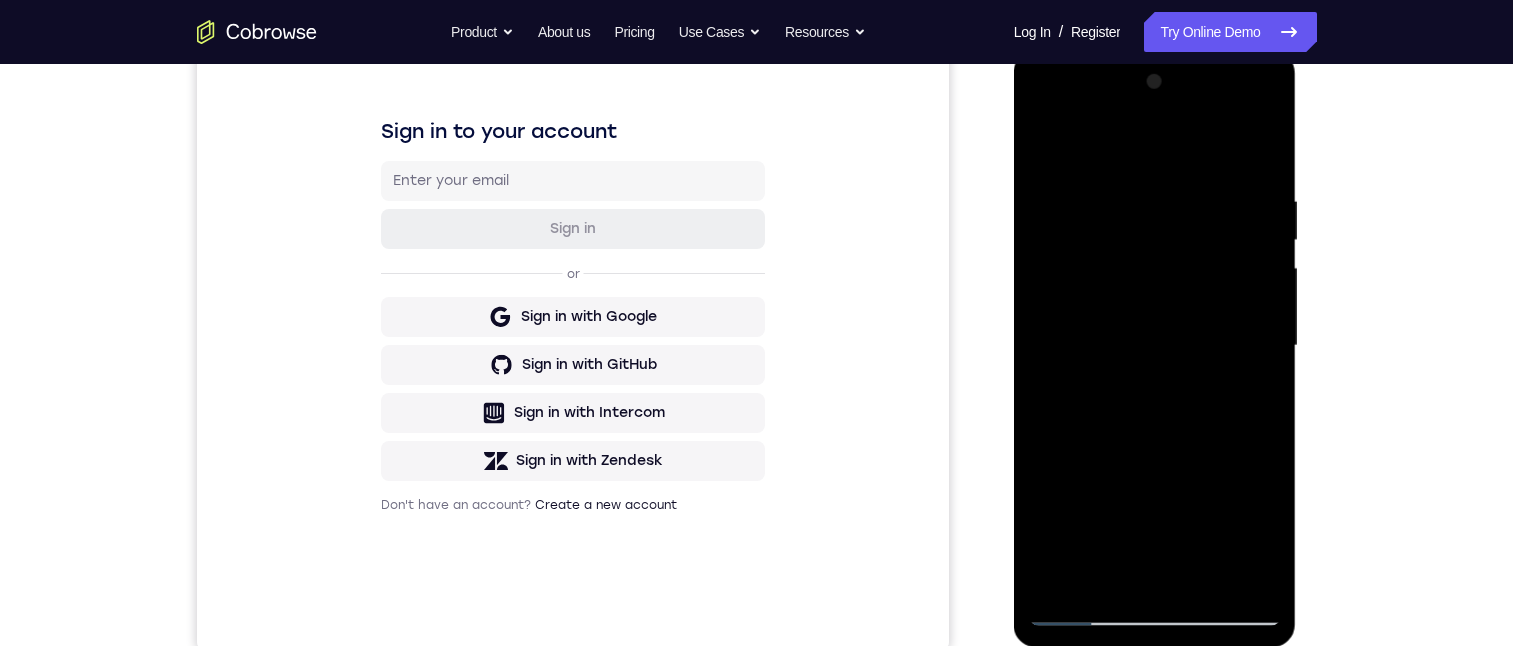click at bounding box center (1155, 346) 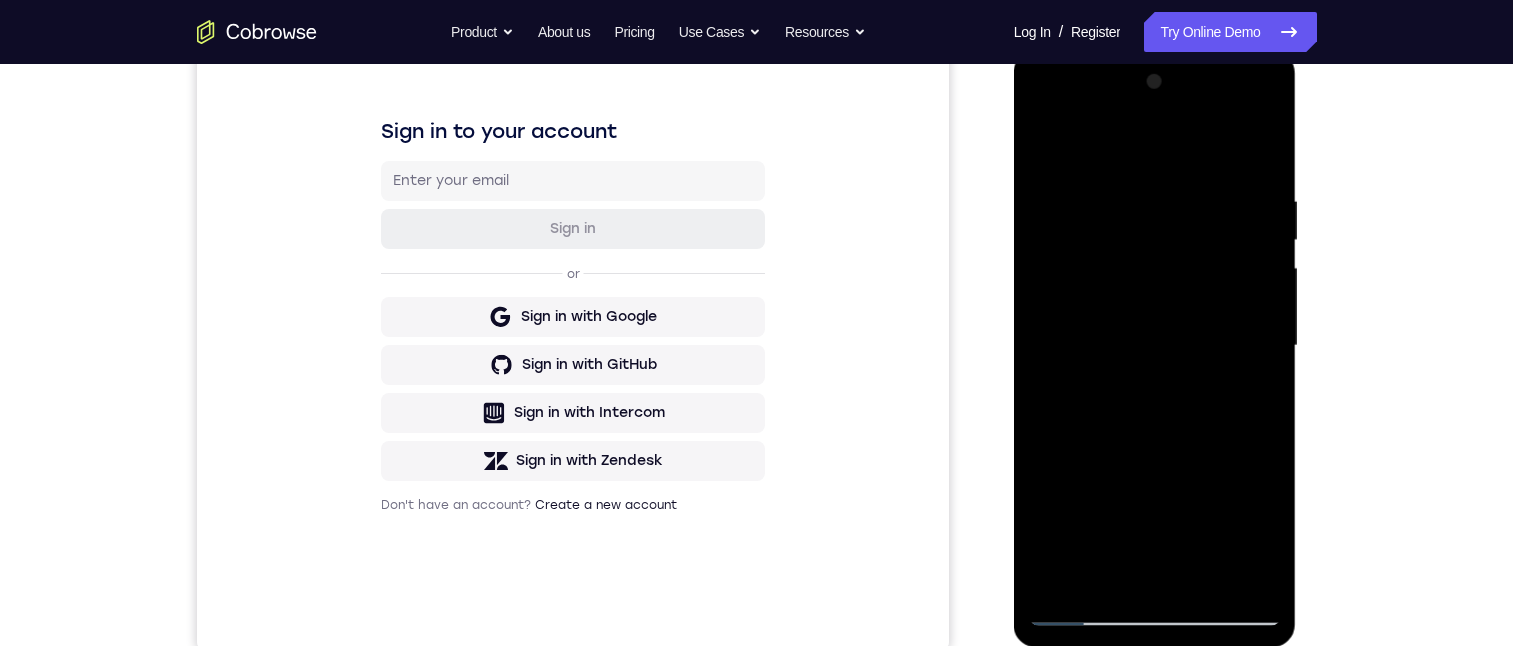 click at bounding box center (1155, 346) 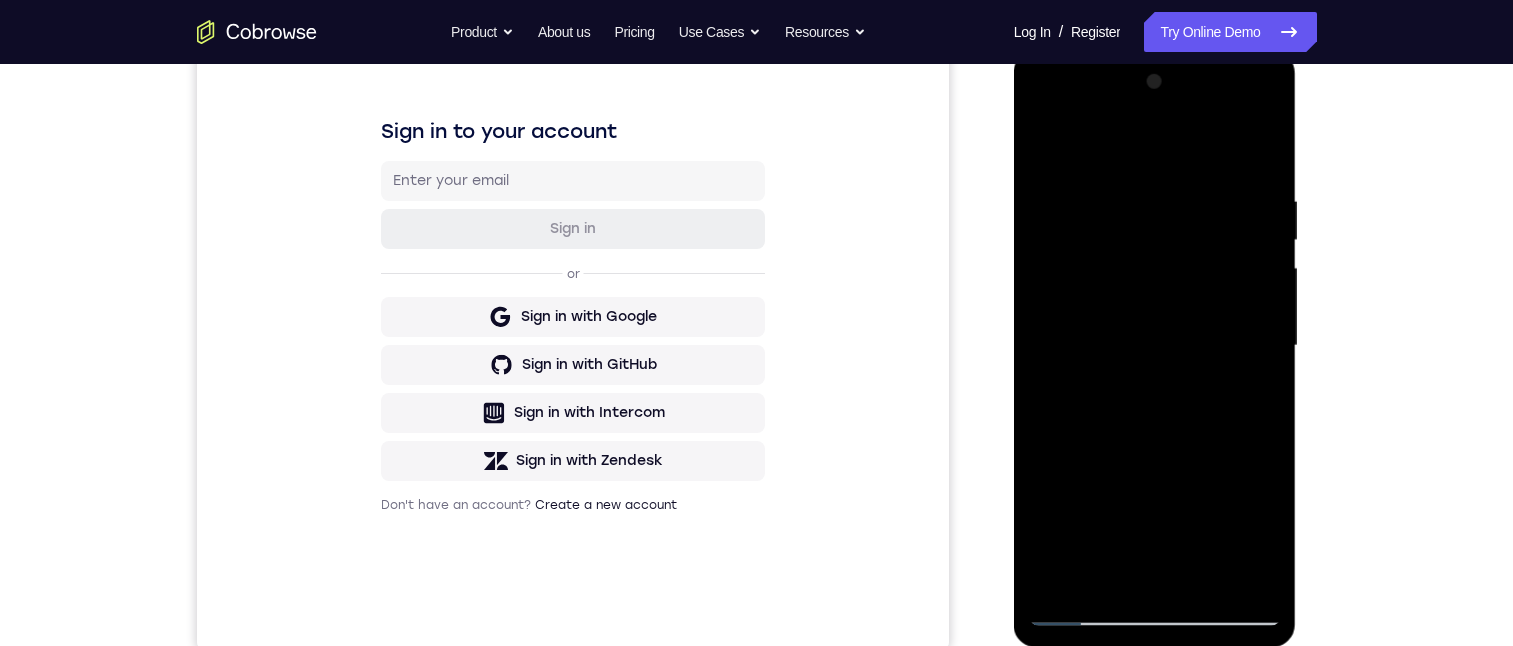 click at bounding box center (1155, 346) 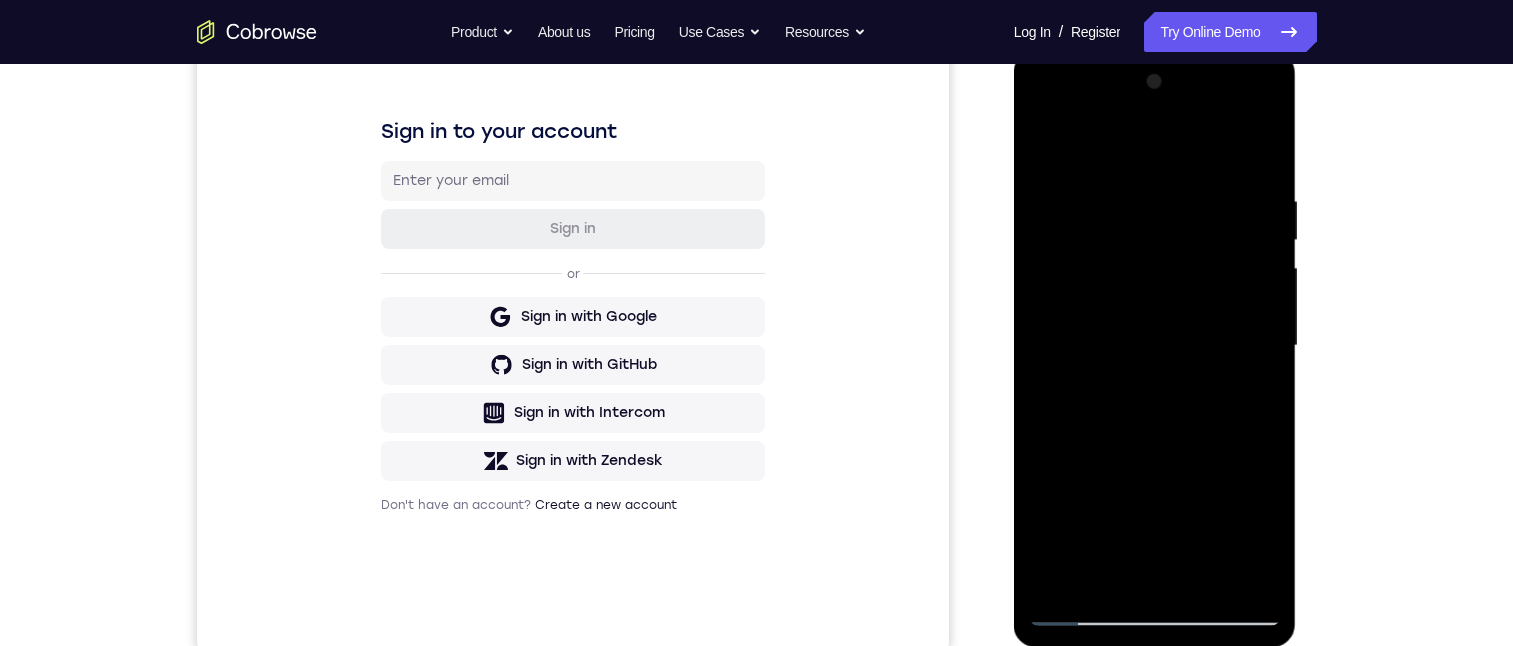 click at bounding box center [1155, 346] 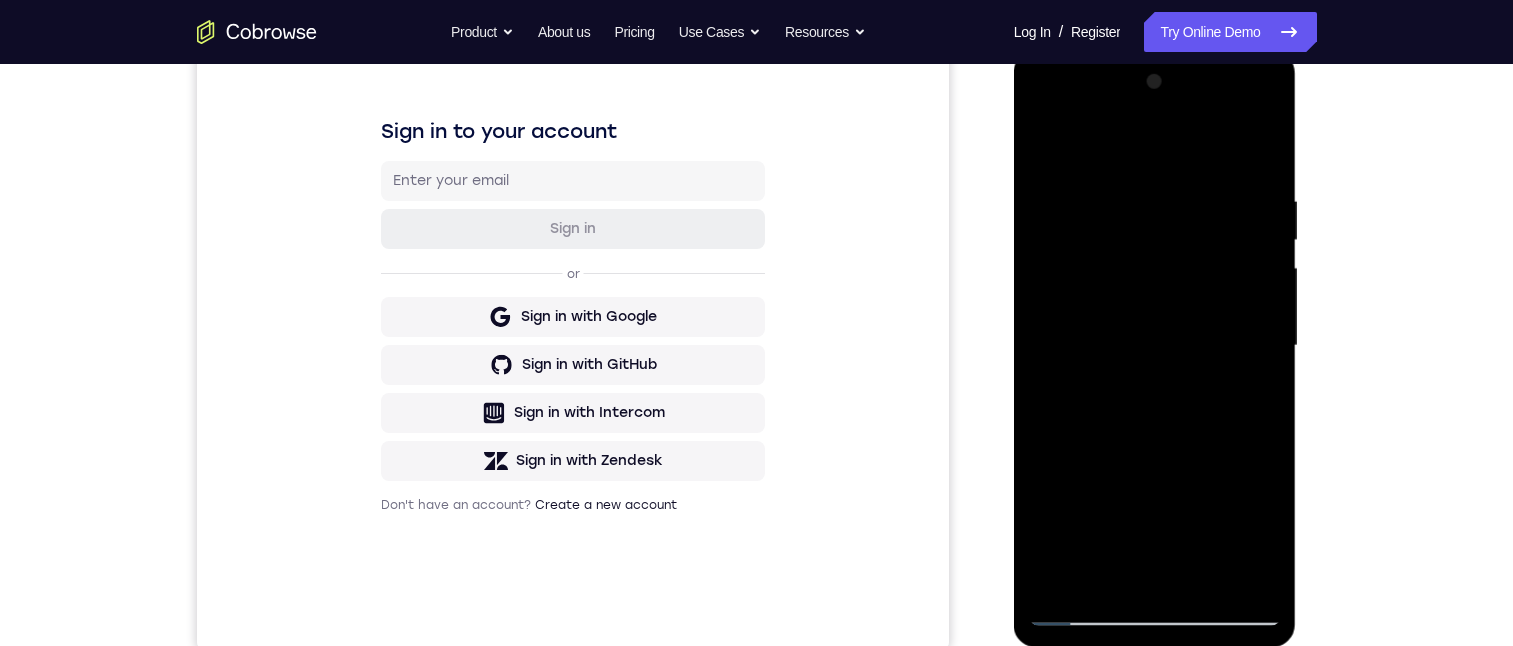 drag, startPoint x: 1160, startPoint y: 527, endPoint x: 1148, endPoint y: 397, distance: 130.55267 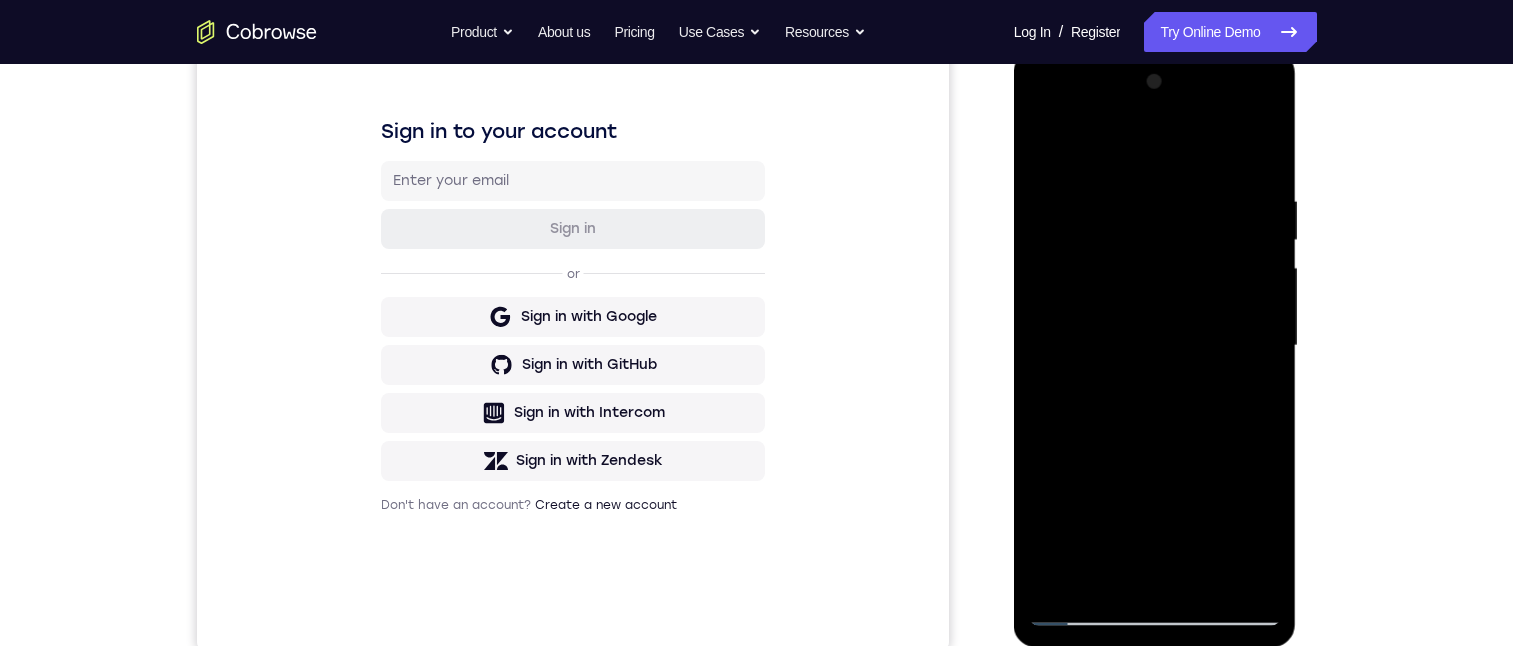 drag, startPoint x: 1147, startPoint y: 454, endPoint x: 1155, endPoint y: 290, distance: 164.195 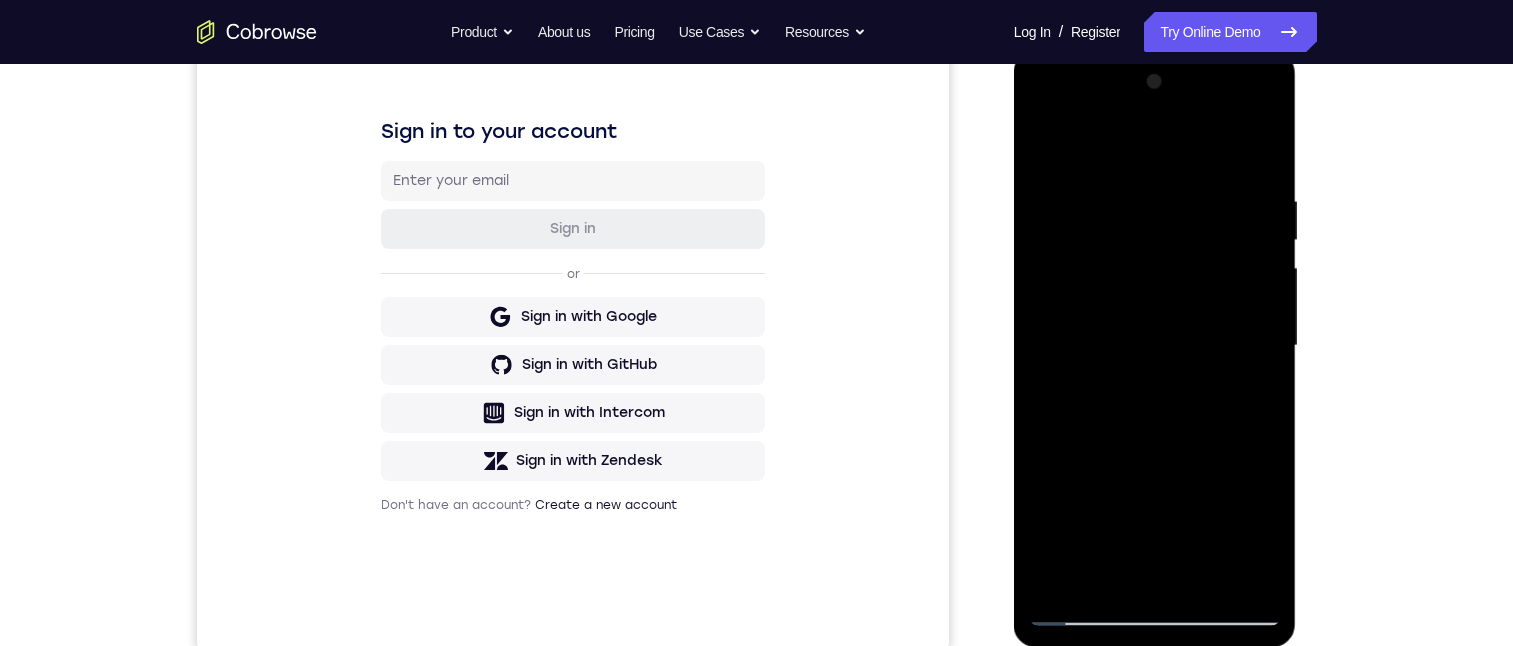 drag, startPoint x: 1158, startPoint y: 491, endPoint x: 1171, endPoint y: 304, distance: 187.45132 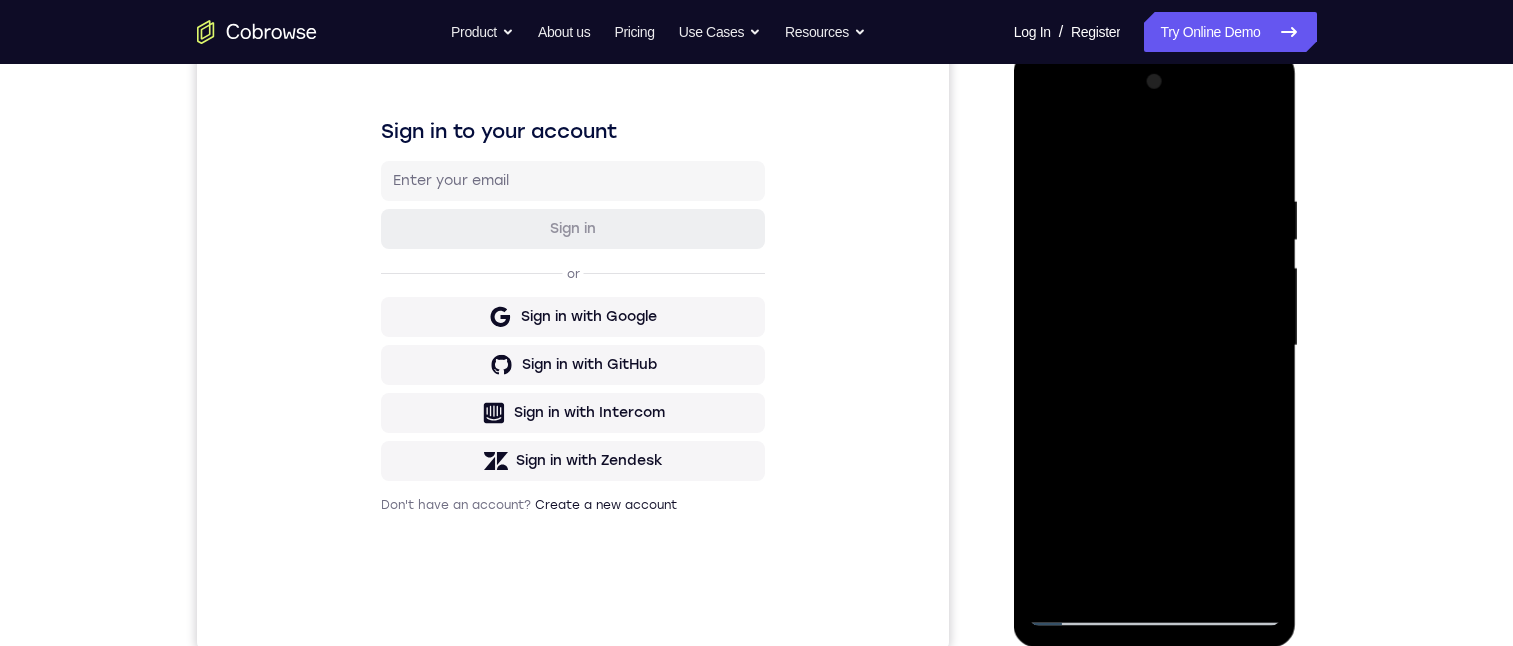 click at bounding box center [1155, 346] 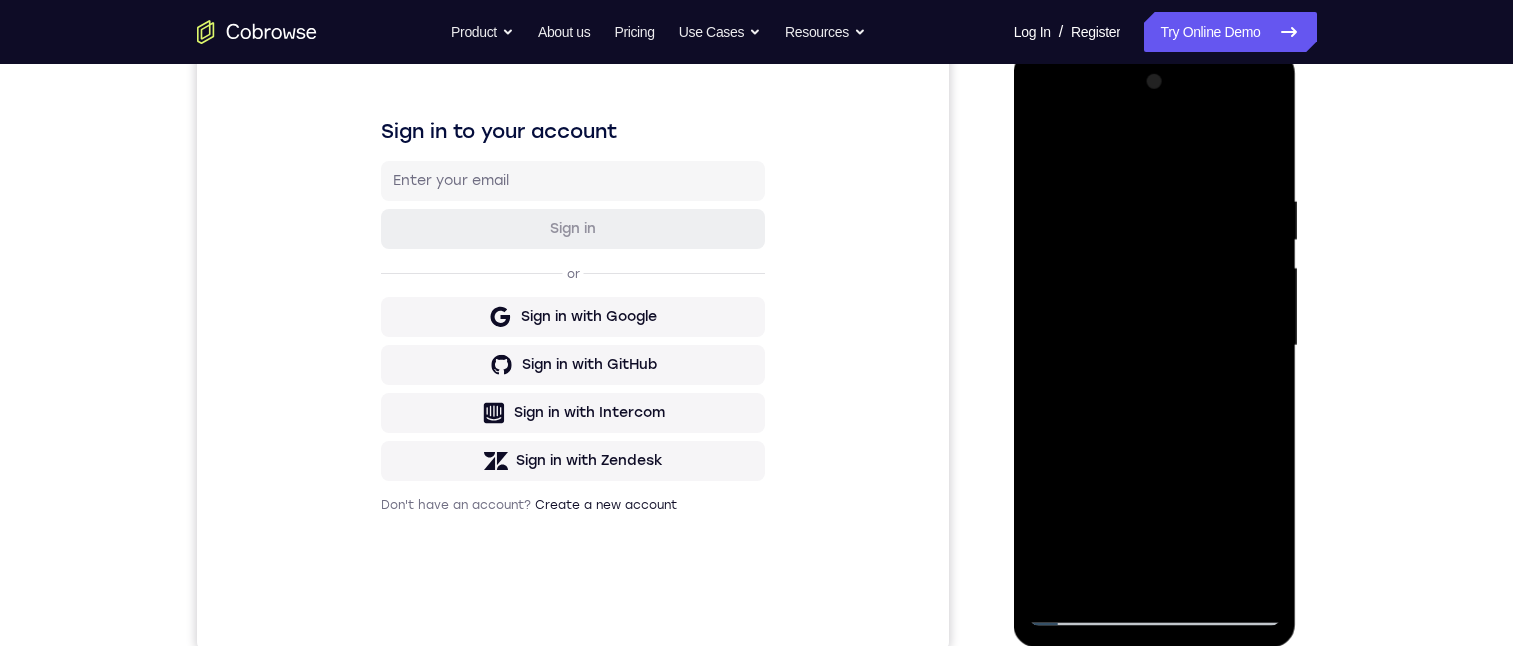 click at bounding box center (1155, 346) 